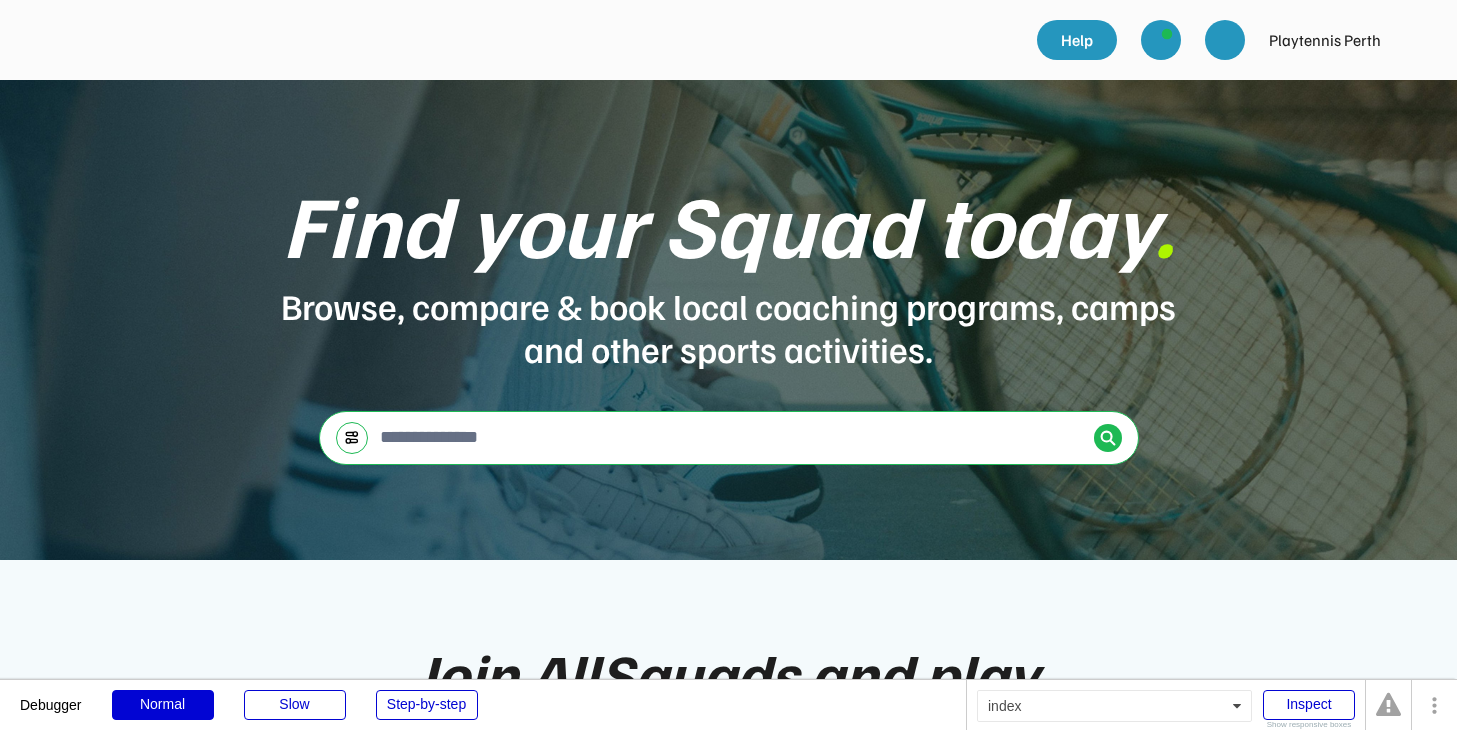 scroll, scrollTop: 0, scrollLeft: 0, axis: both 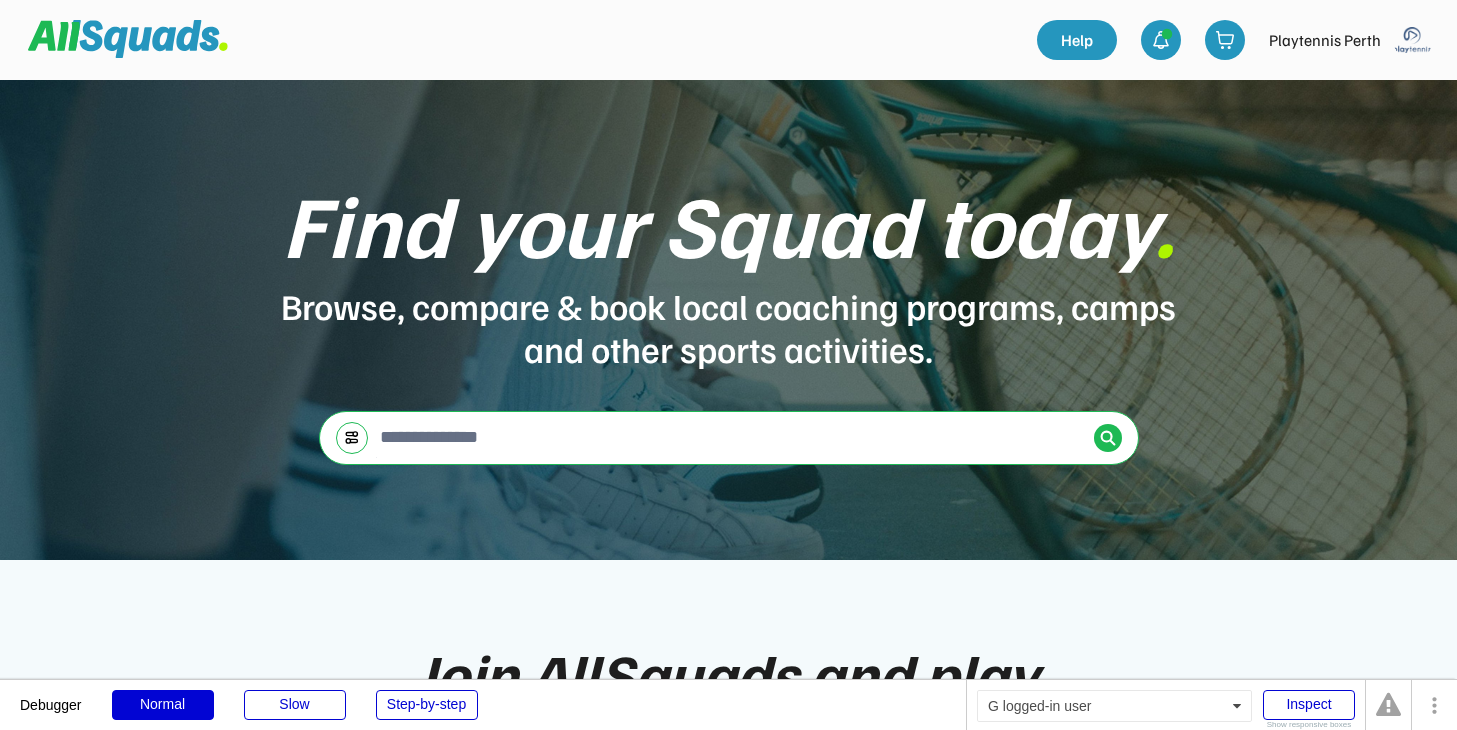 click at bounding box center [1413, 40] 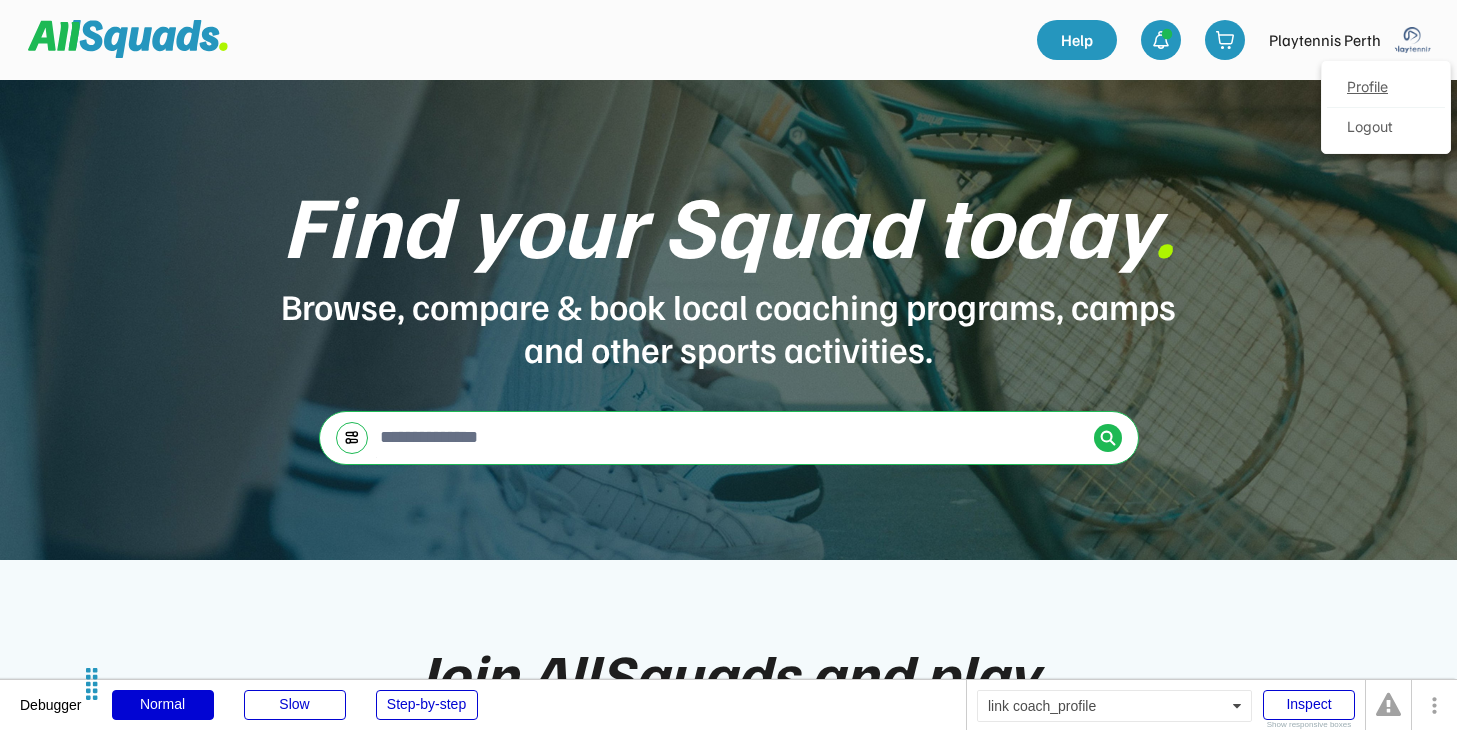 click on "Profile" at bounding box center (1386, 88) 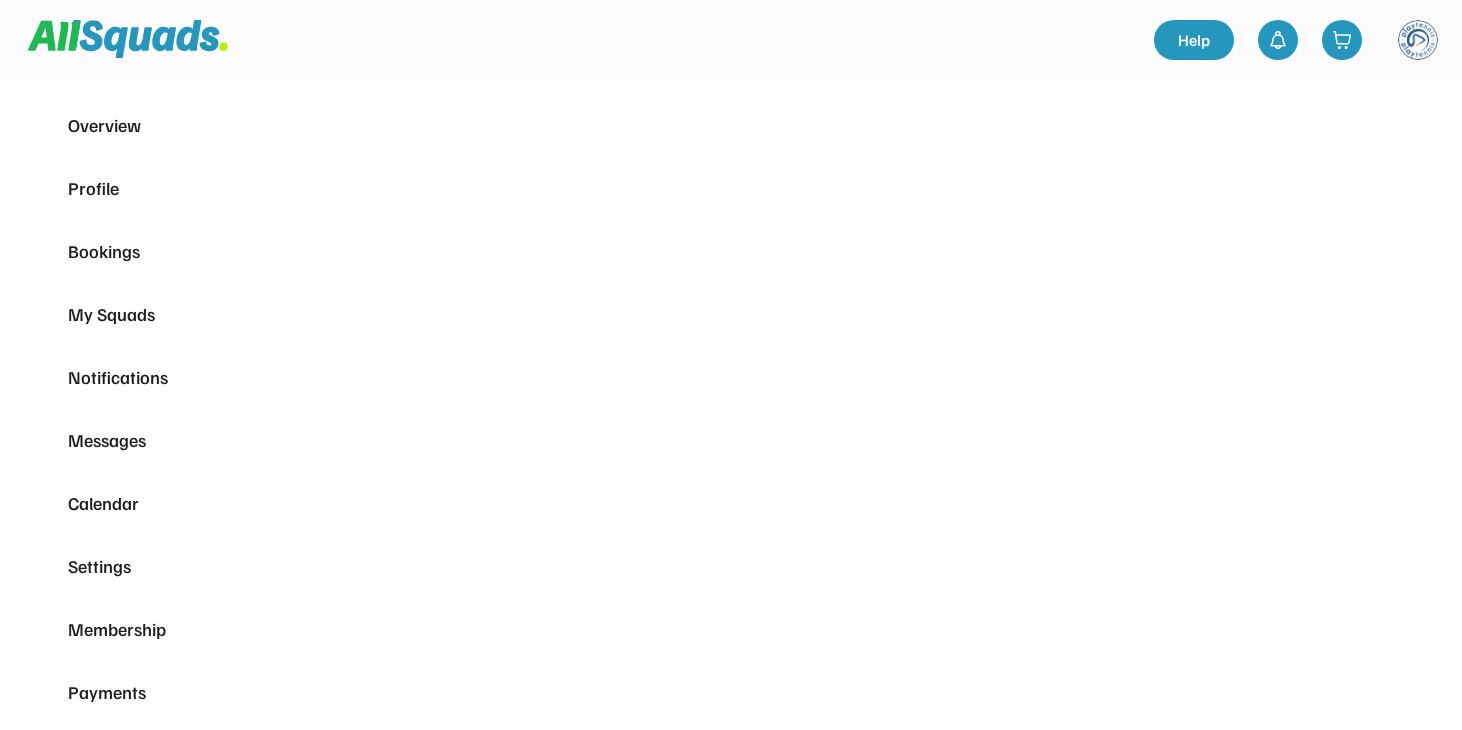 scroll, scrollTop: 0, scrollLeft: 0, axis: both 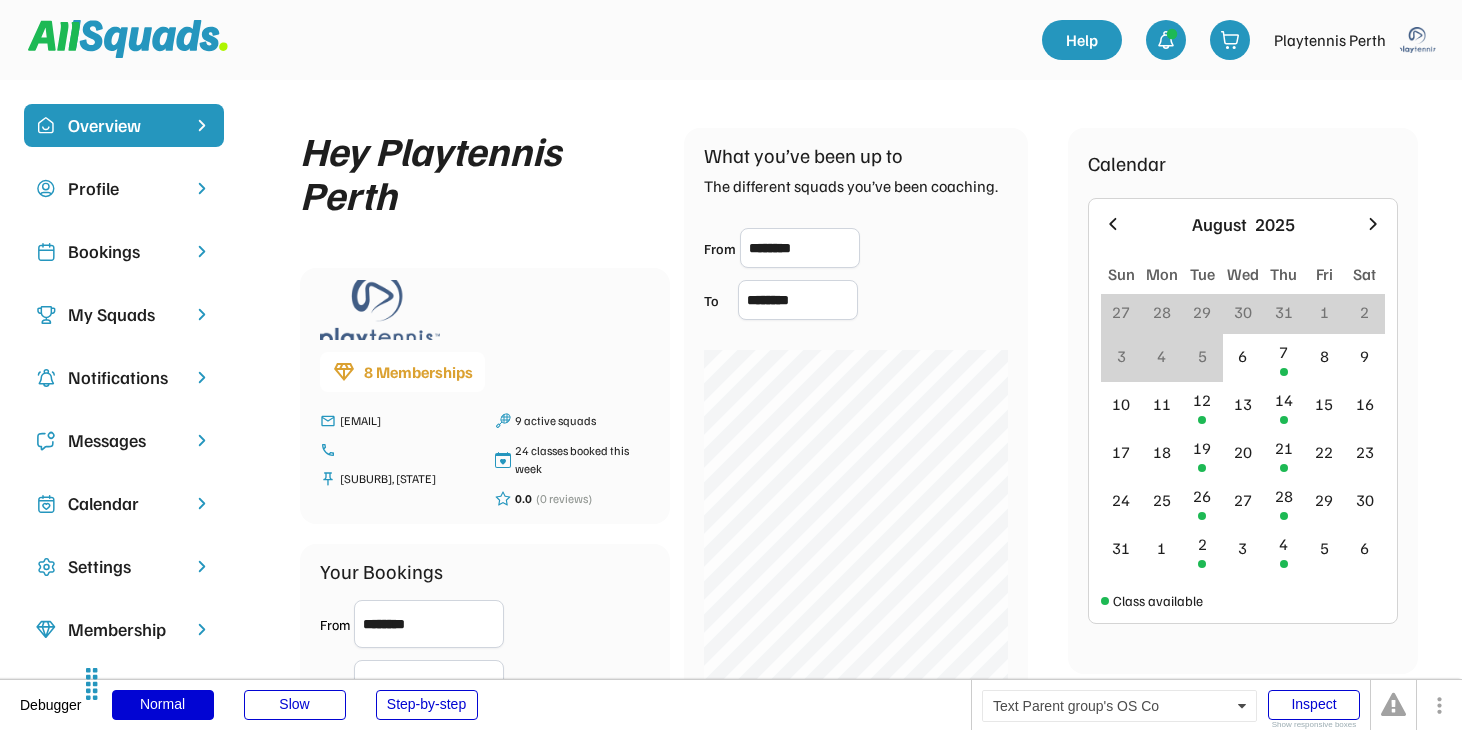 click on "My Squads" at bounding box center (124, 314) 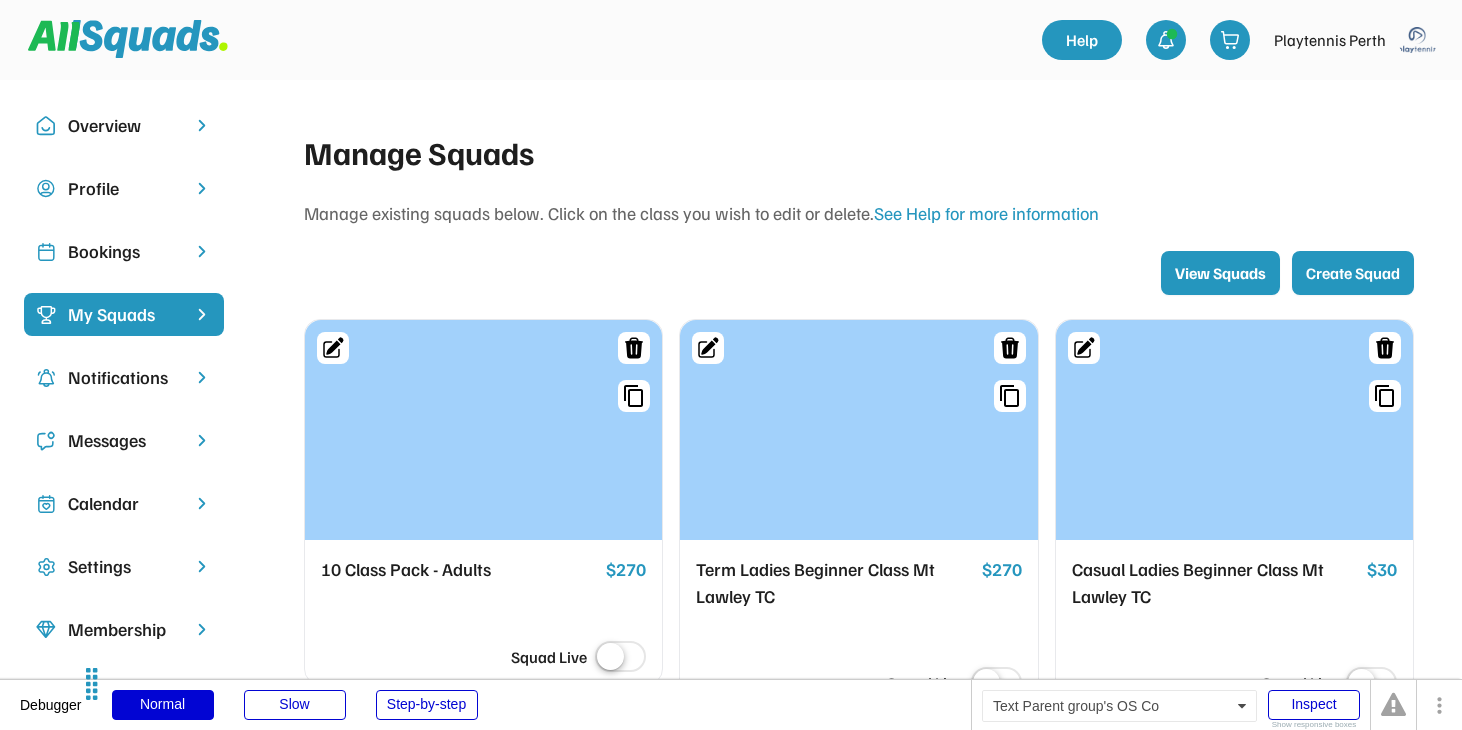 click on "Membership" at bounding box center (124, 629) 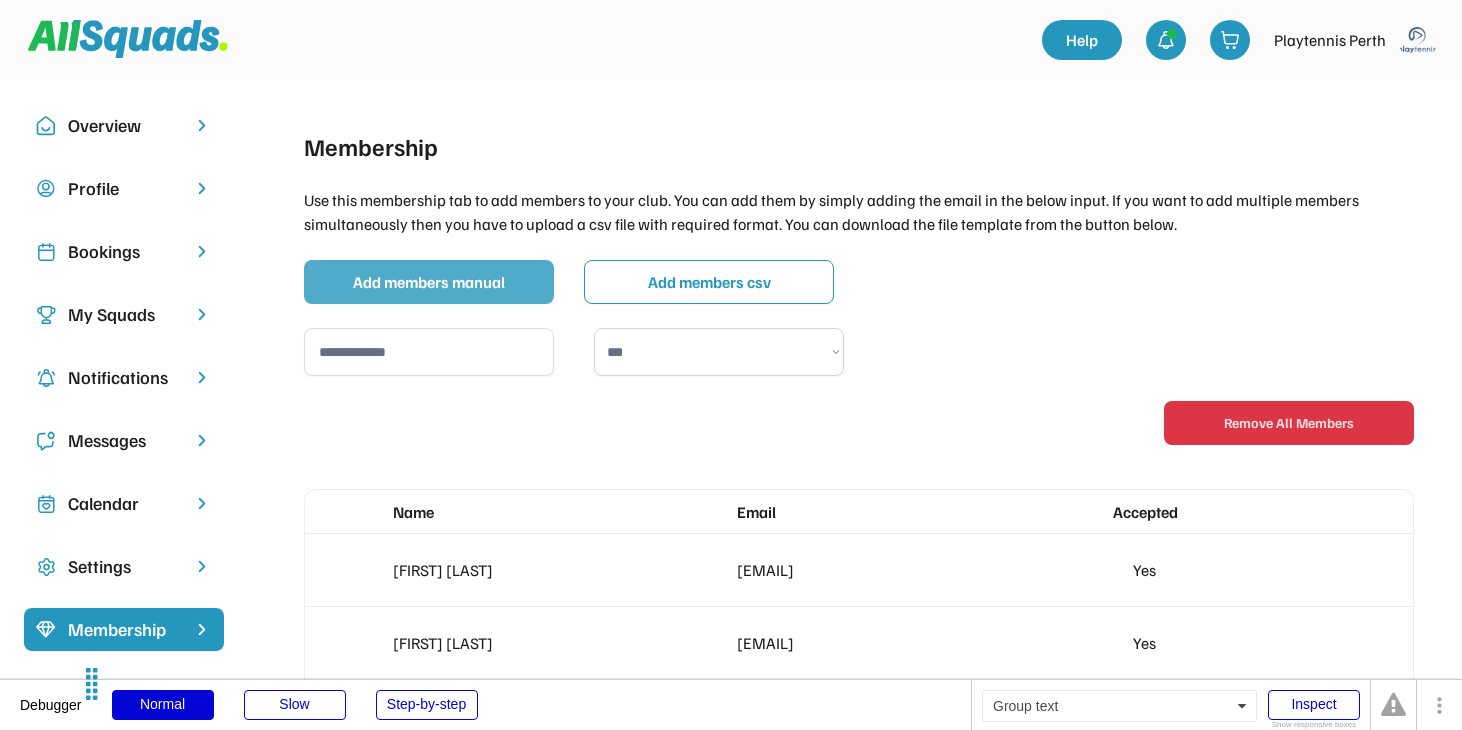 click on "Add members manual" at bounding box center [429, 282] 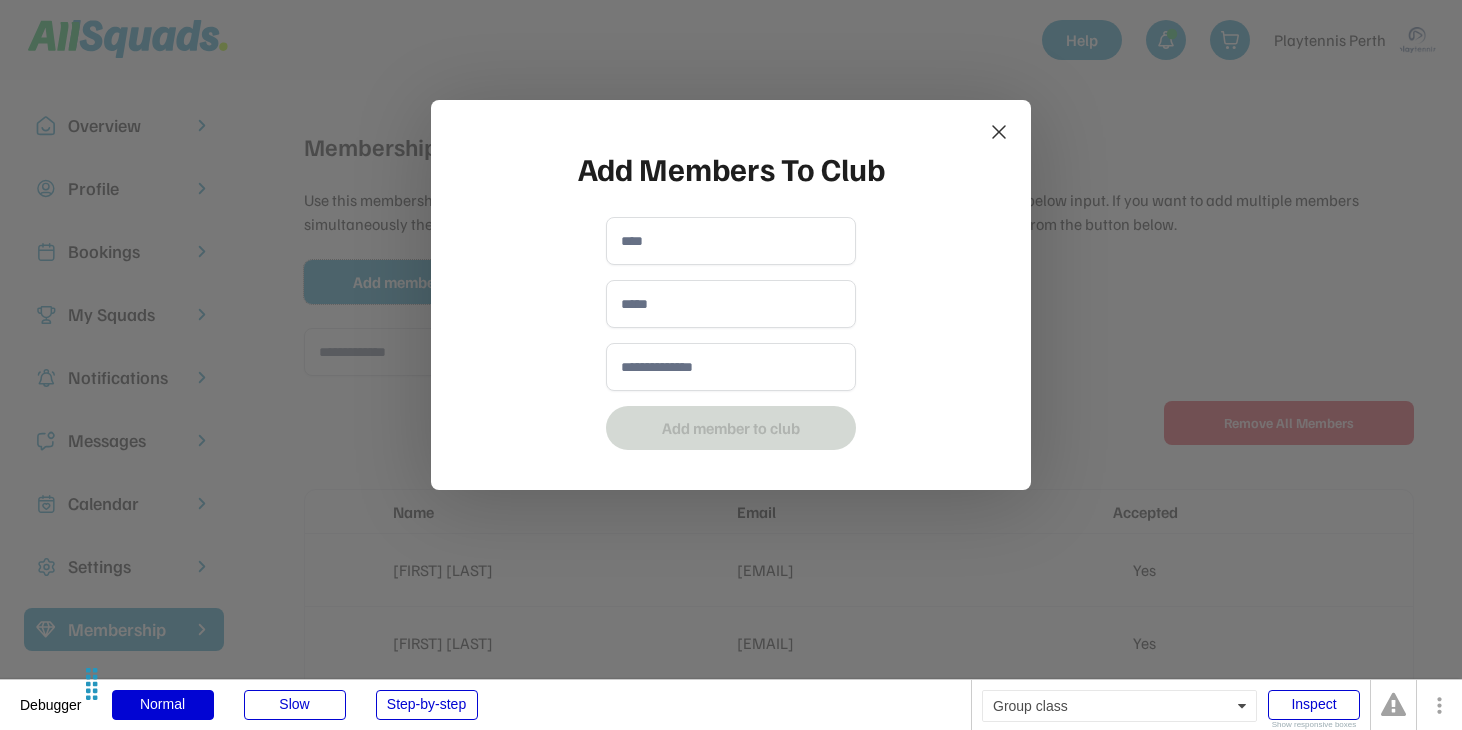click at bounding box center [731, 241] 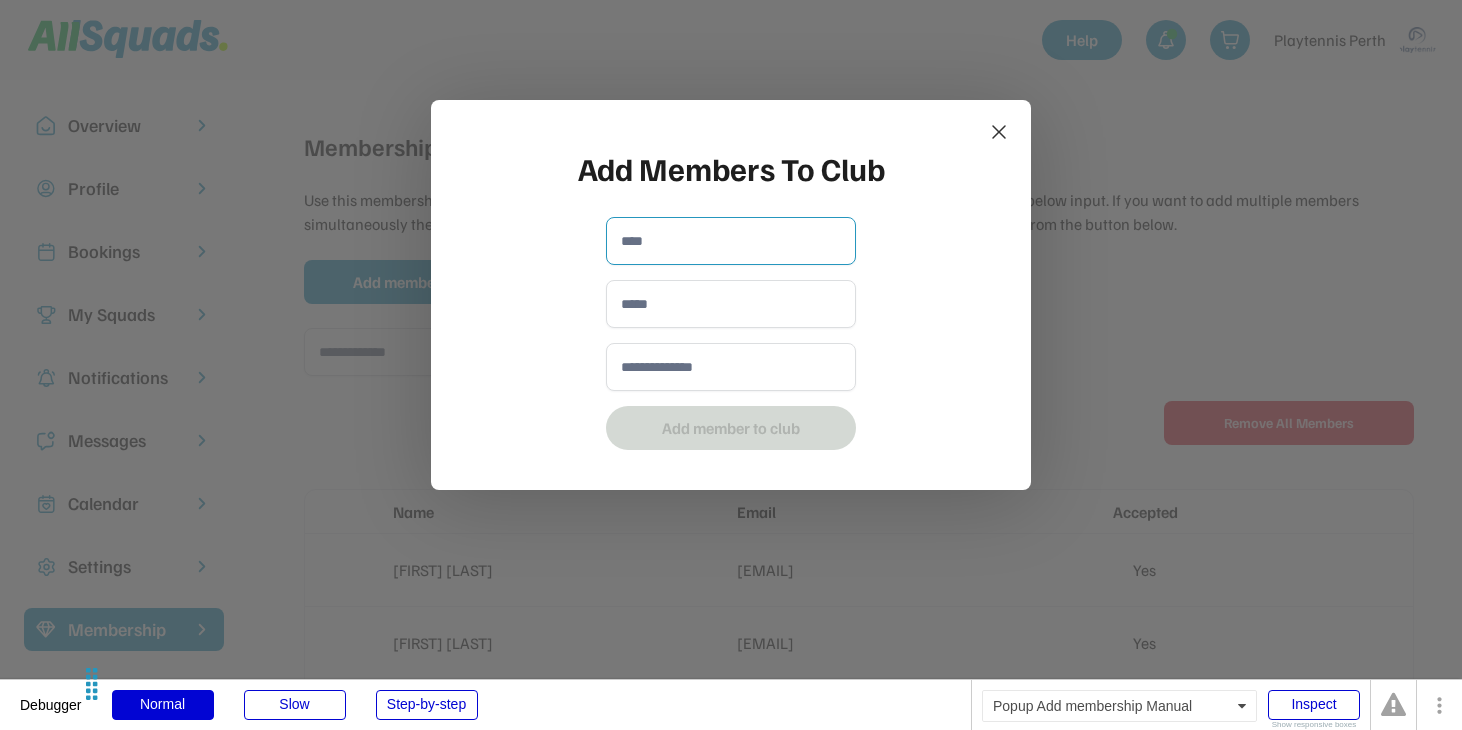 paste on "**********" 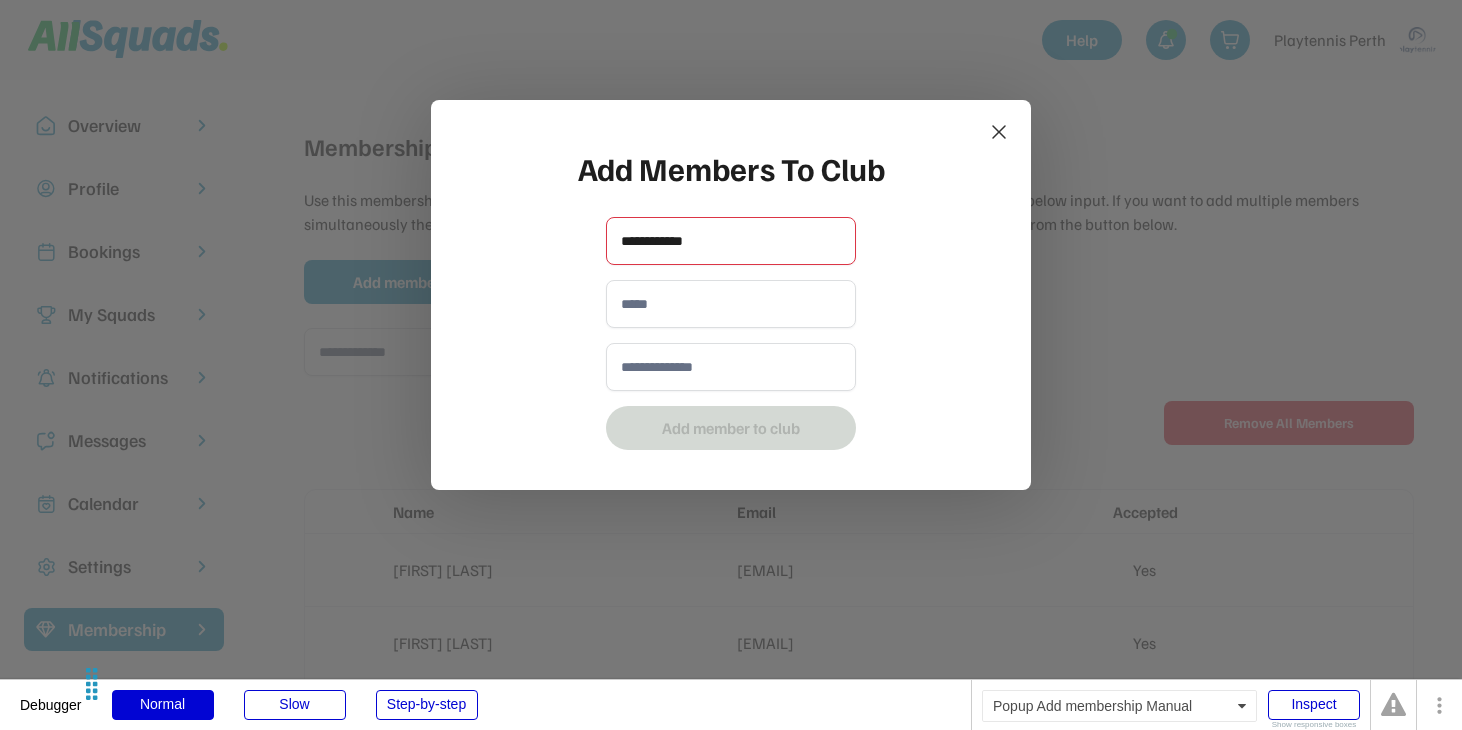 type on "**********" 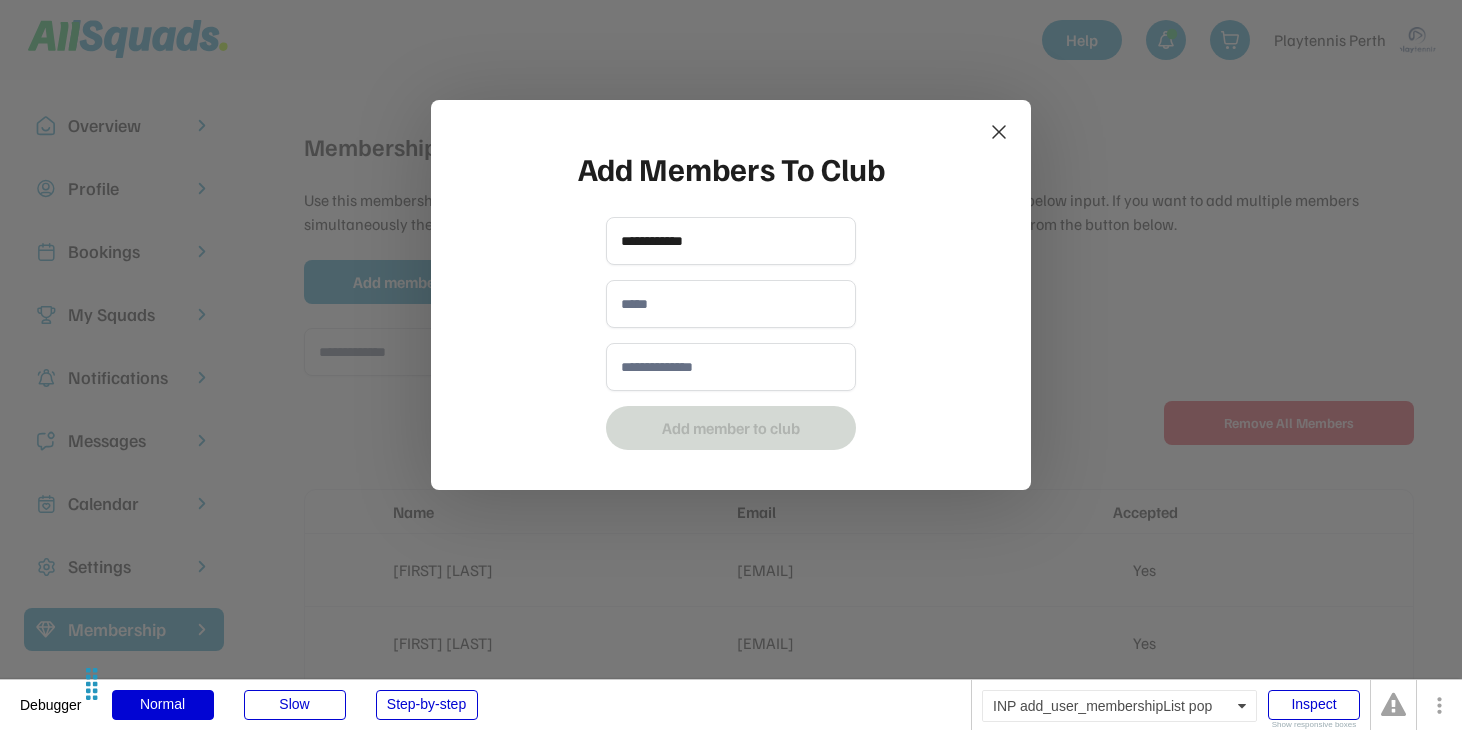 click at bounding box center [731, 304] 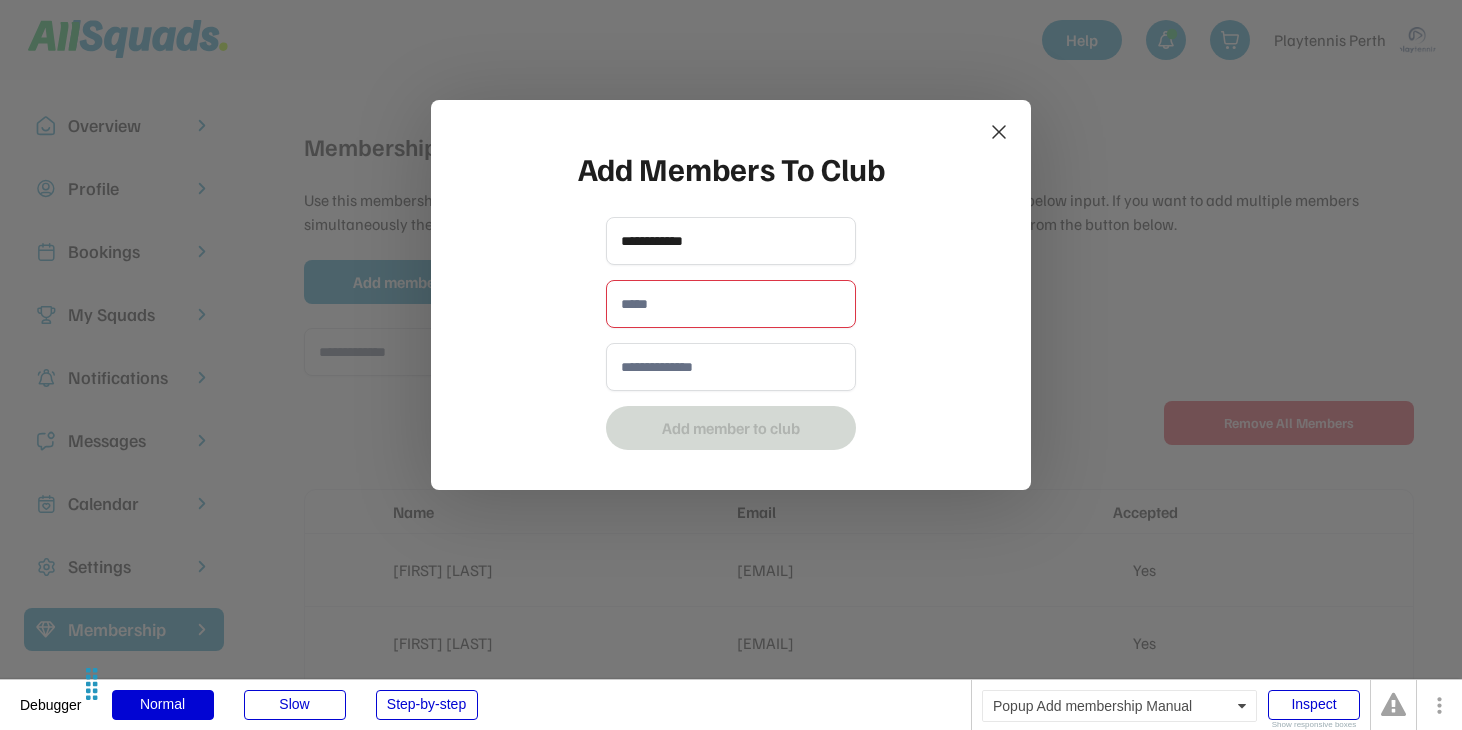 paste on "**********" 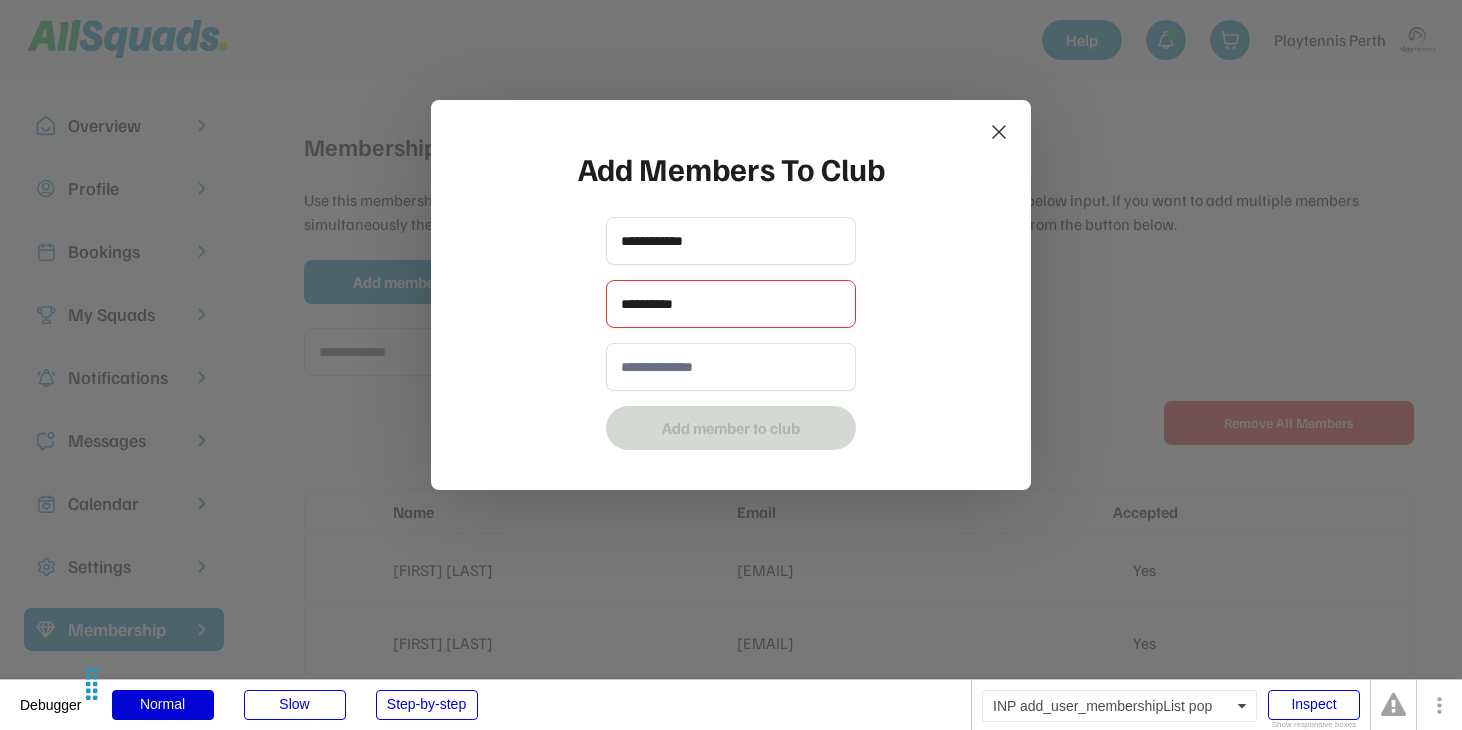 drag, startPoint x: 728, startPoint y: 322, endPoint x: 604, endPoint y: 308, distance: 124.78782 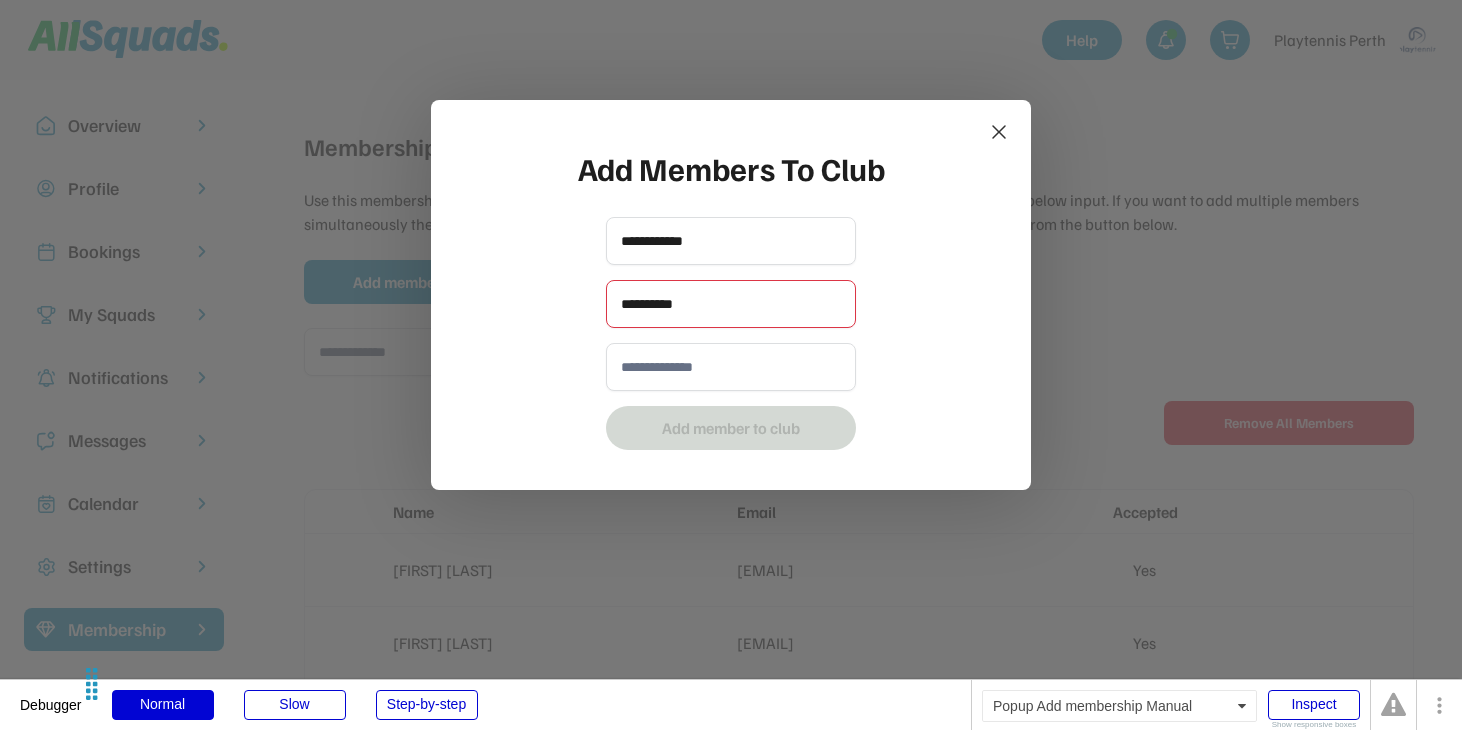 type 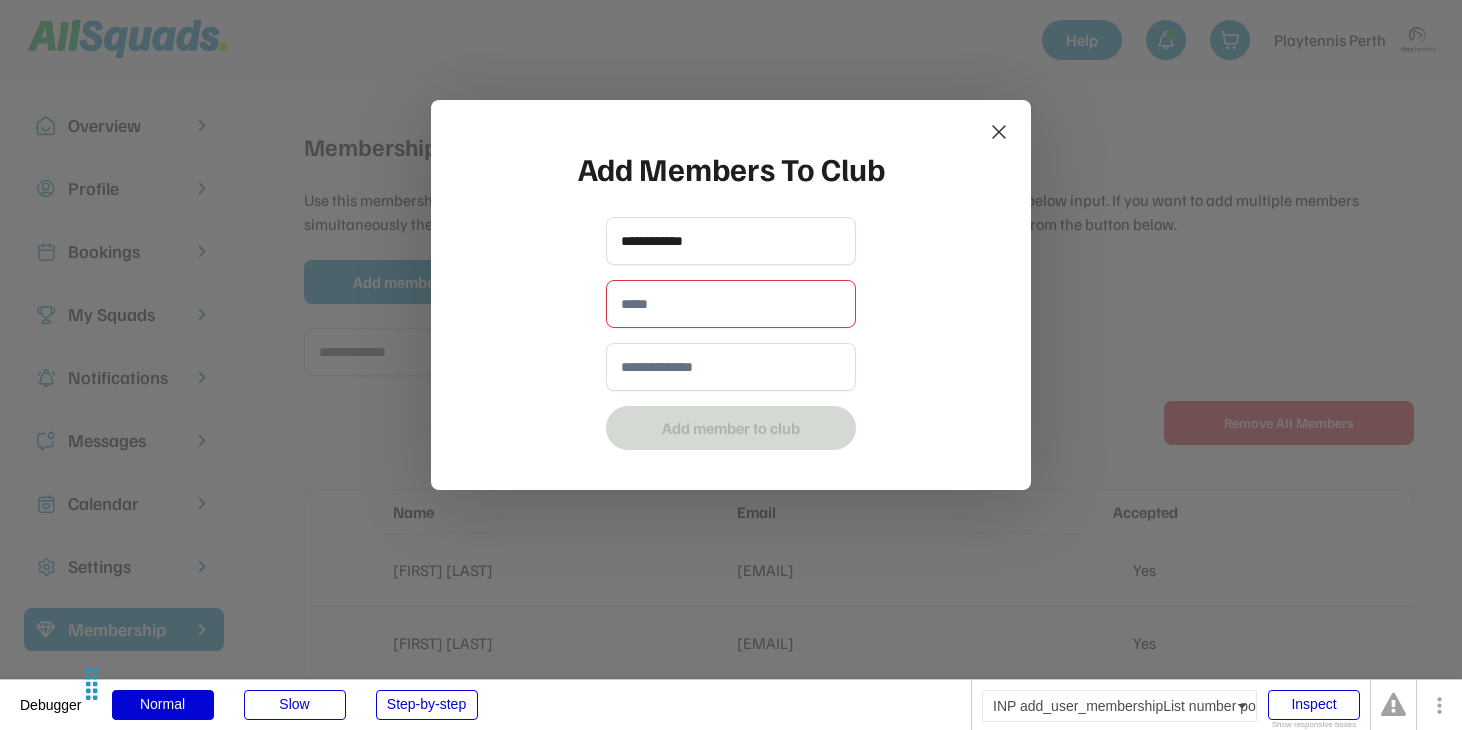 click at bounding box center [731, 367] 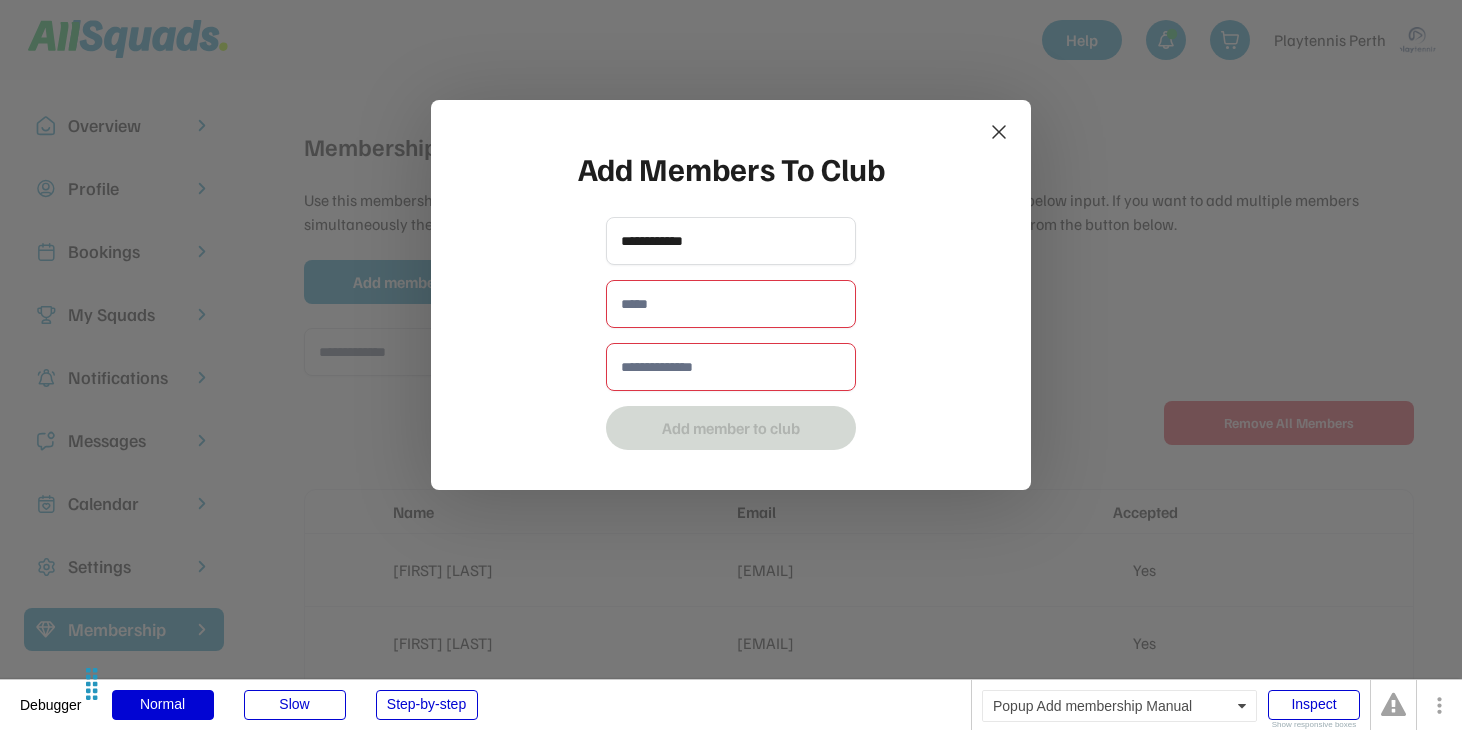 paste on "**********" 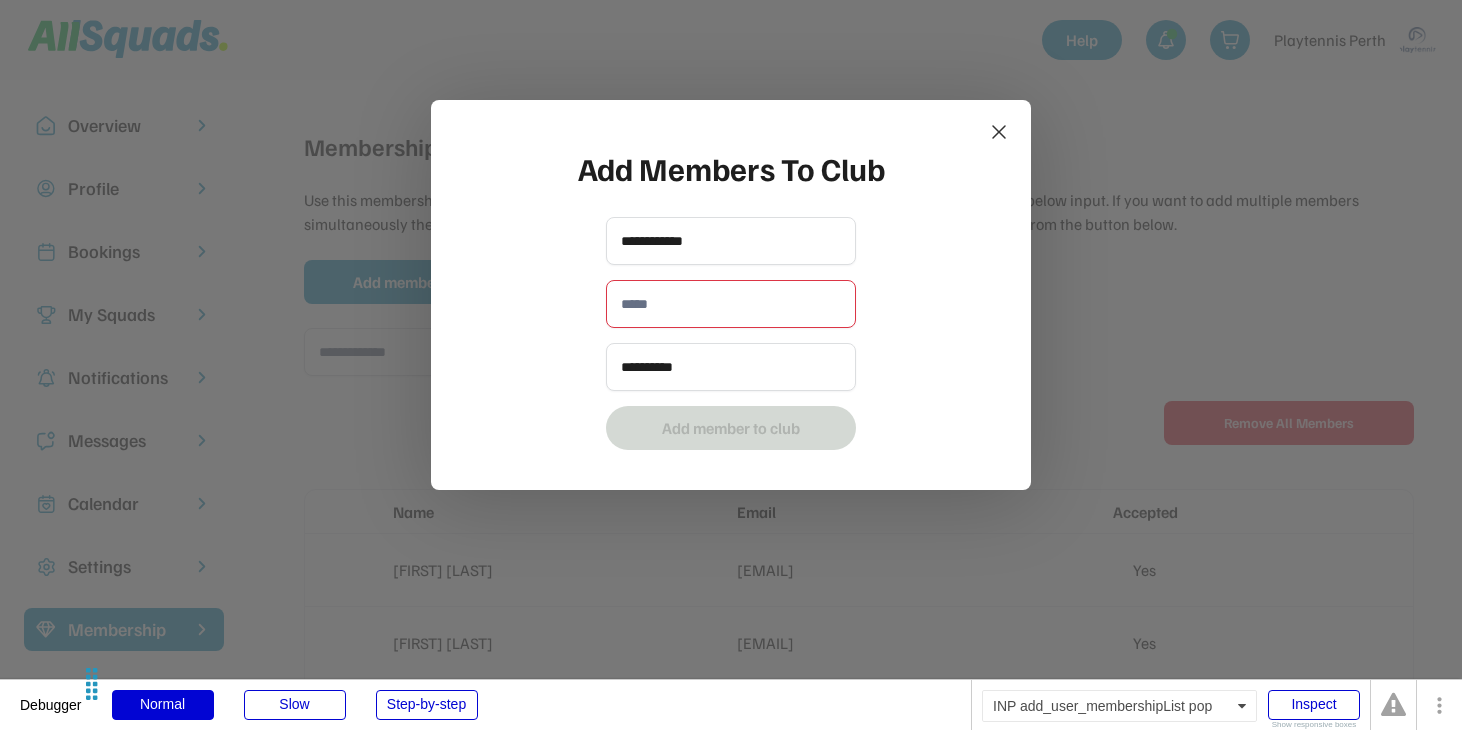 click at bounding box center (731, 304) 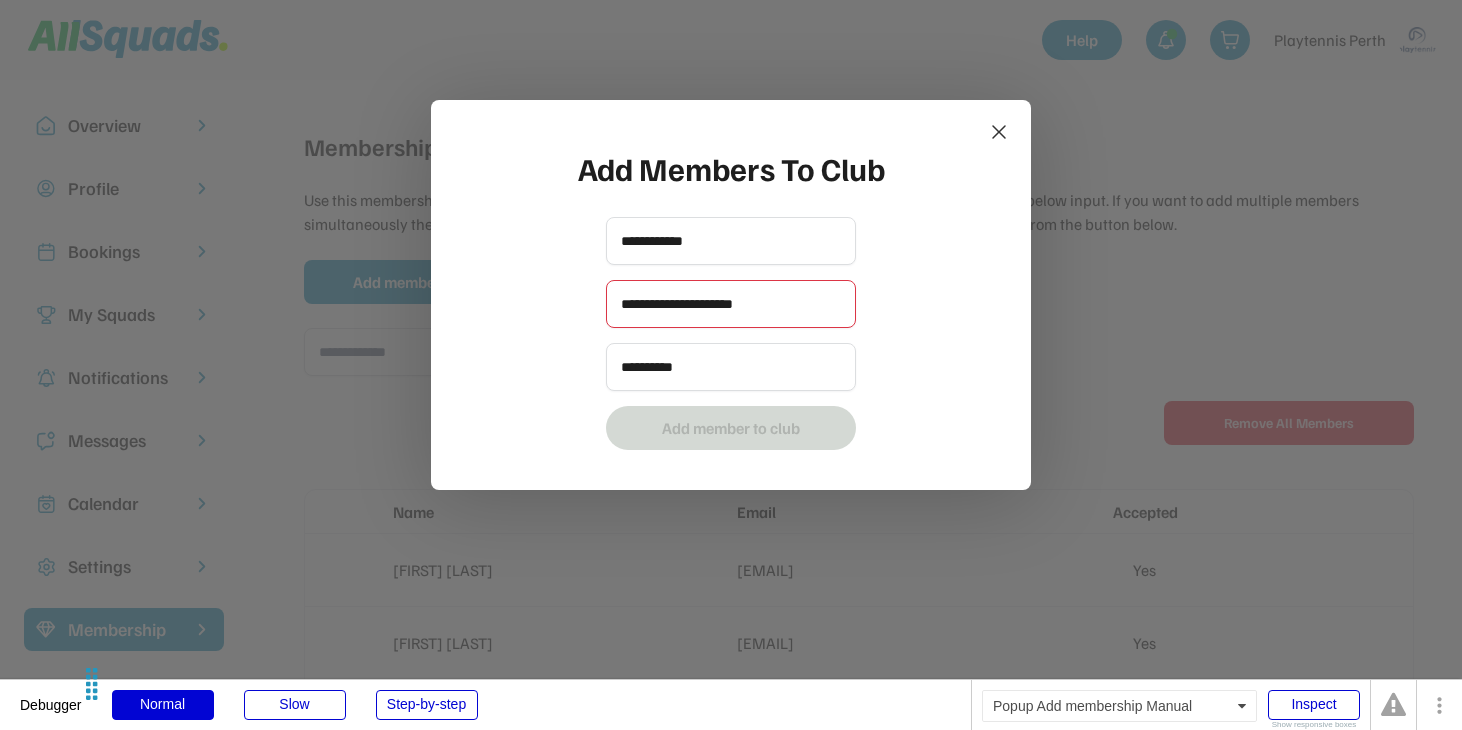 type on "**********" 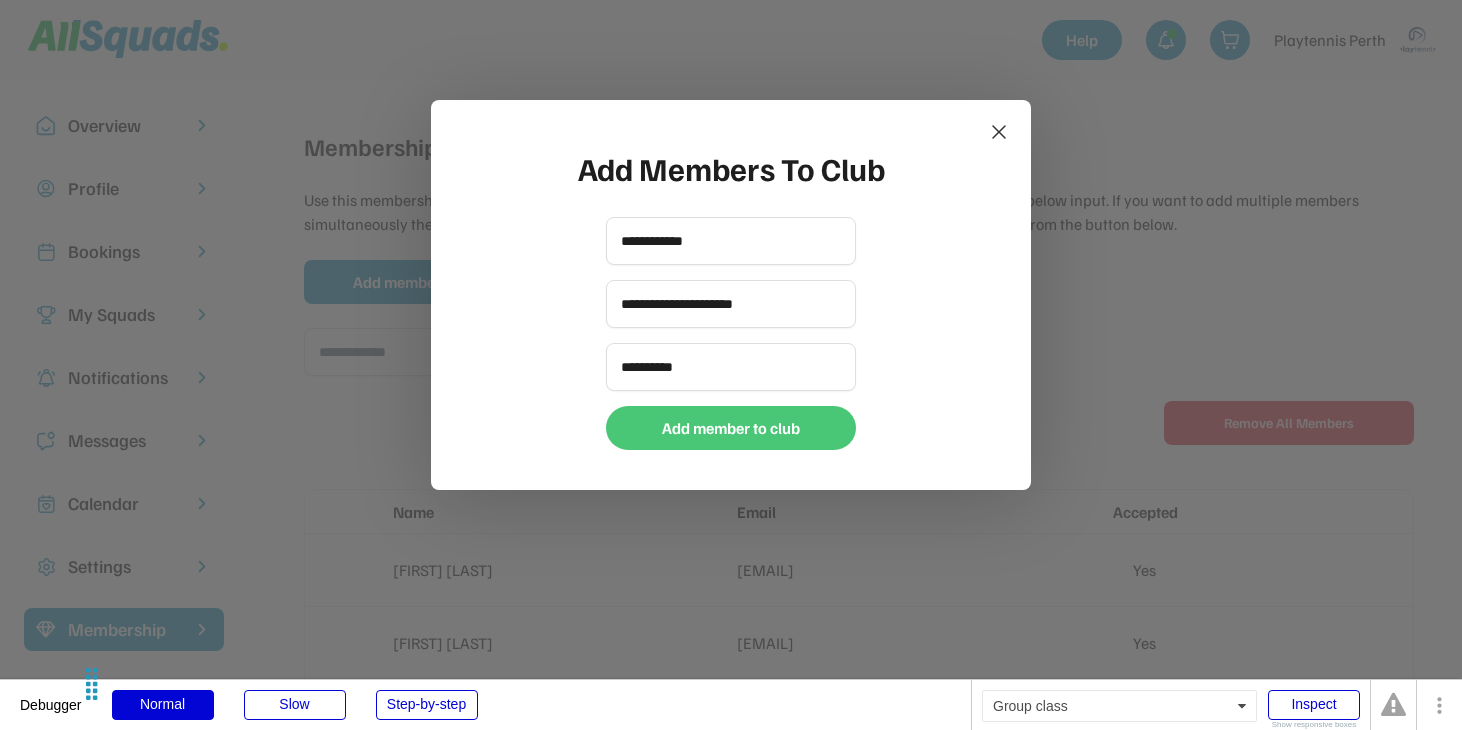 click on "Add member to club" at bounding box center (731, 428) 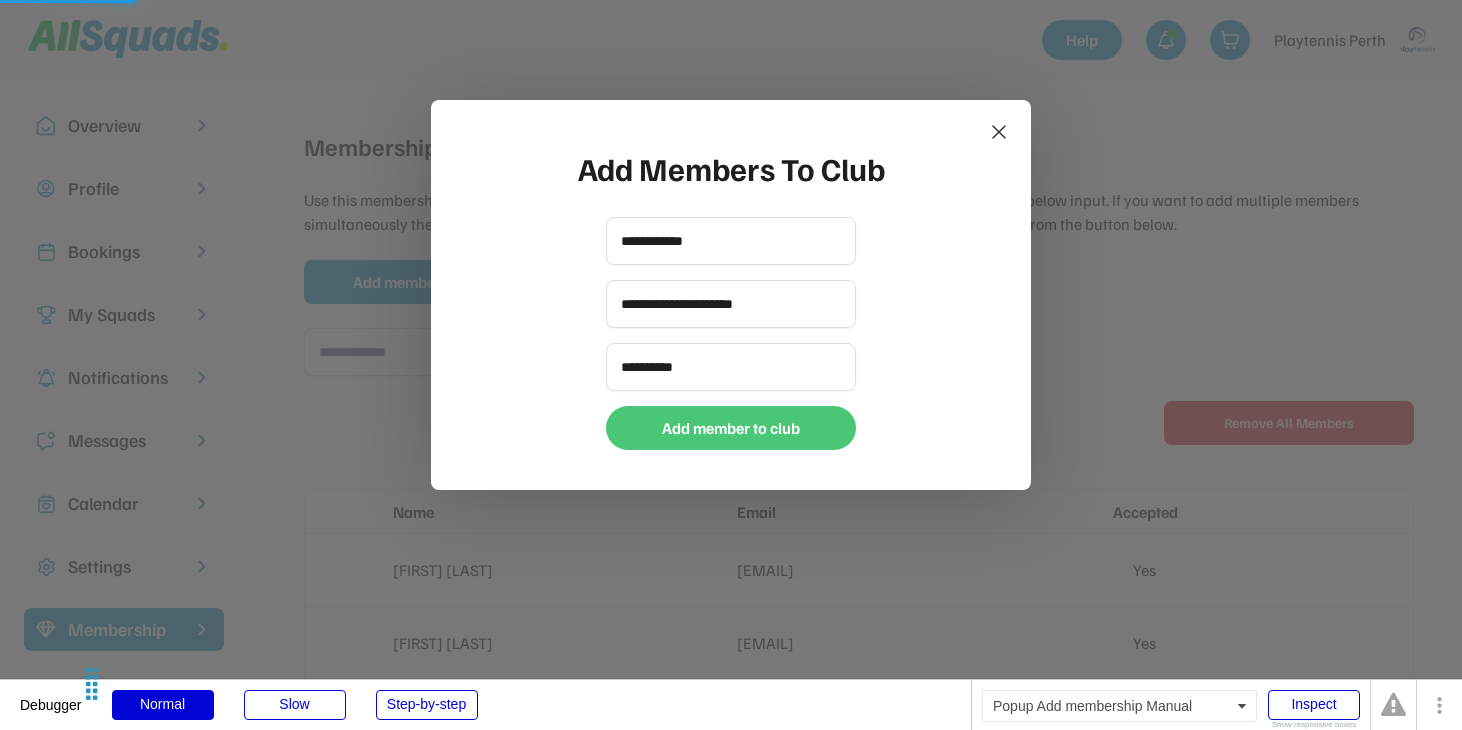 type 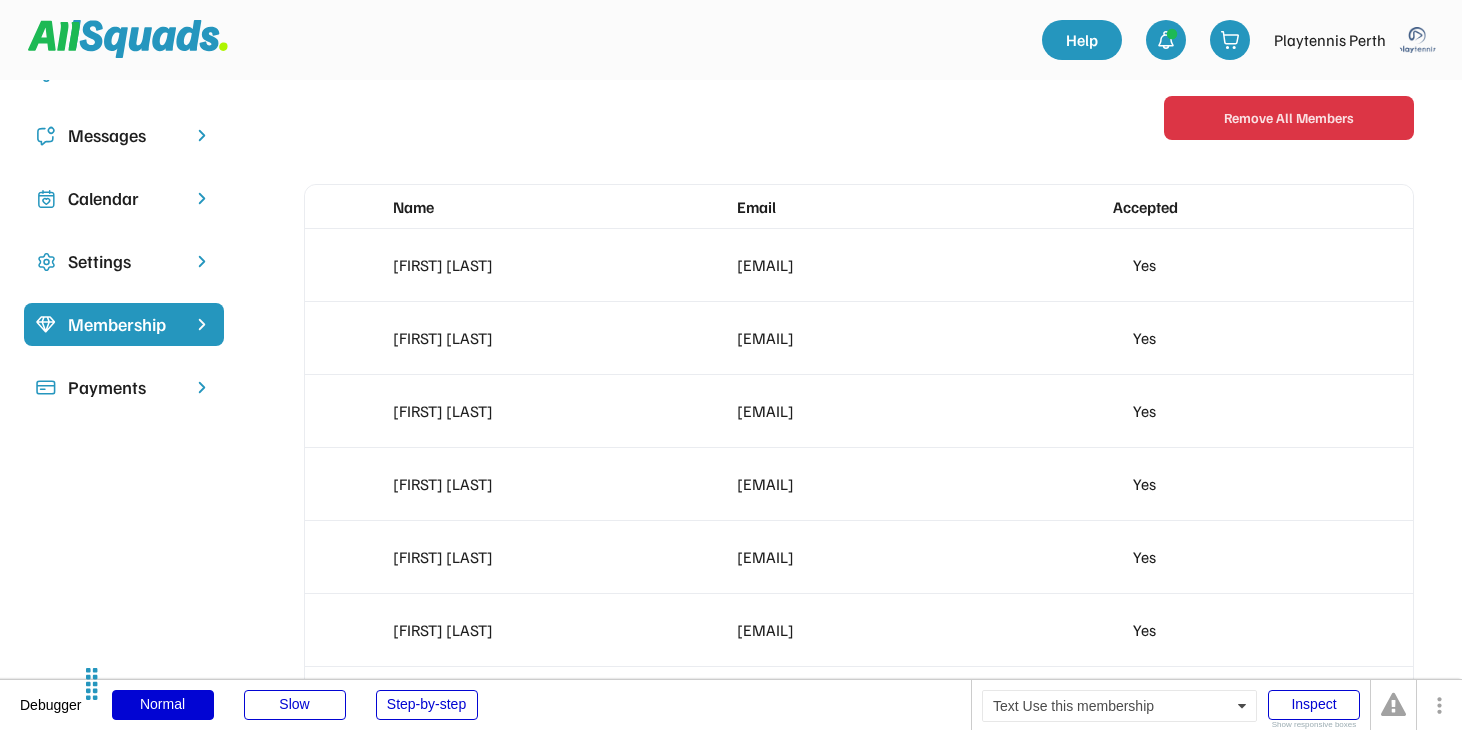 scroll, scrollTop: 0, scrollLeft: 0, axis: both 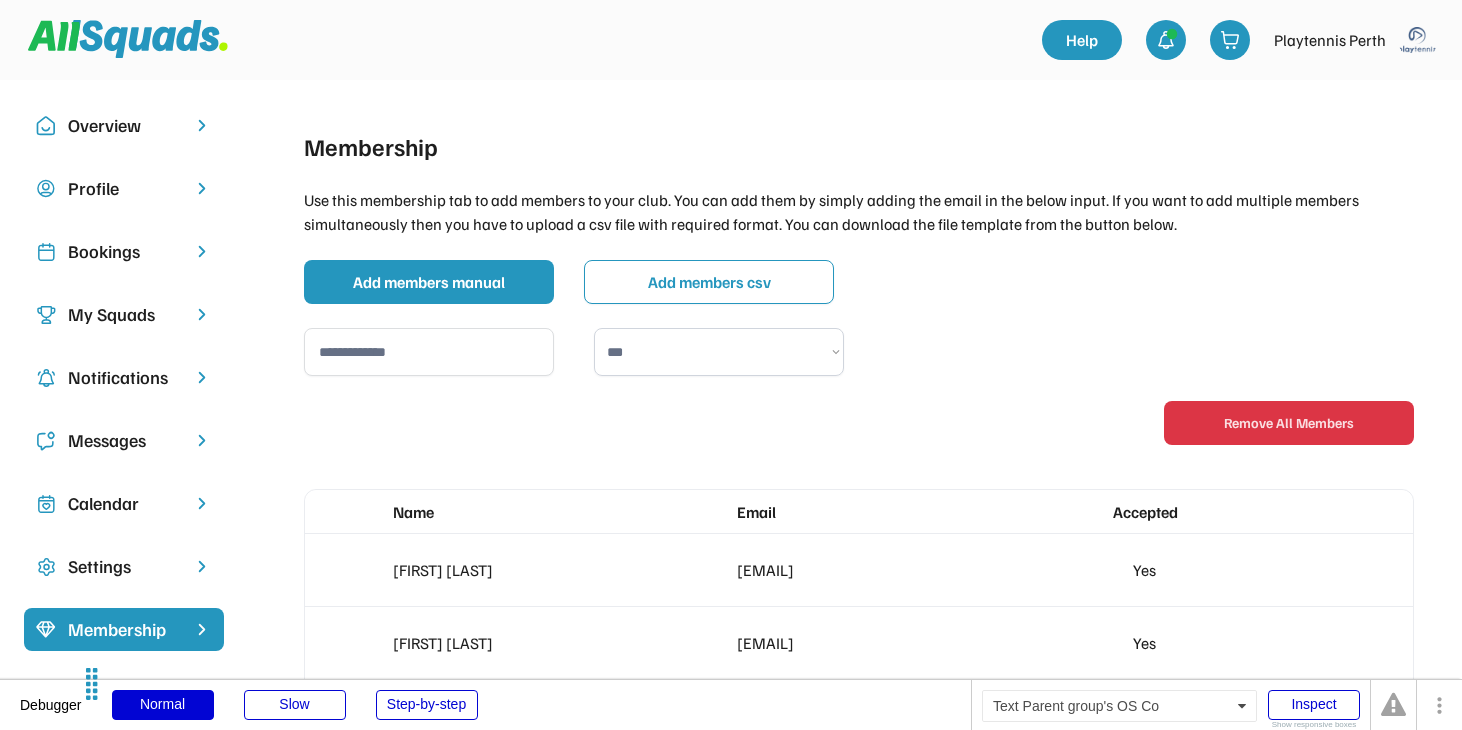click on "My Squads" at bounding box center [124, 314] 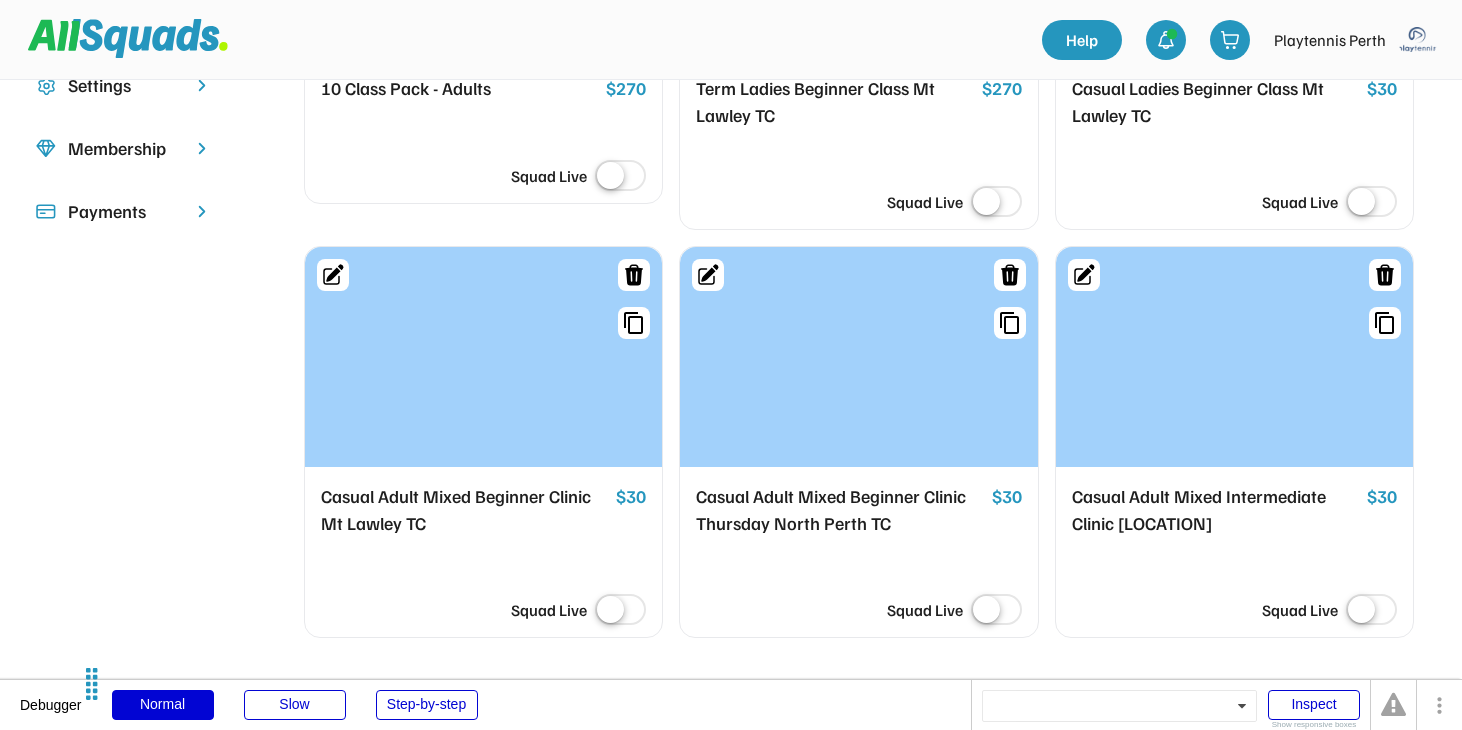 scroll, scrollTop: 192, scrollLeft: 0, axis: vertical 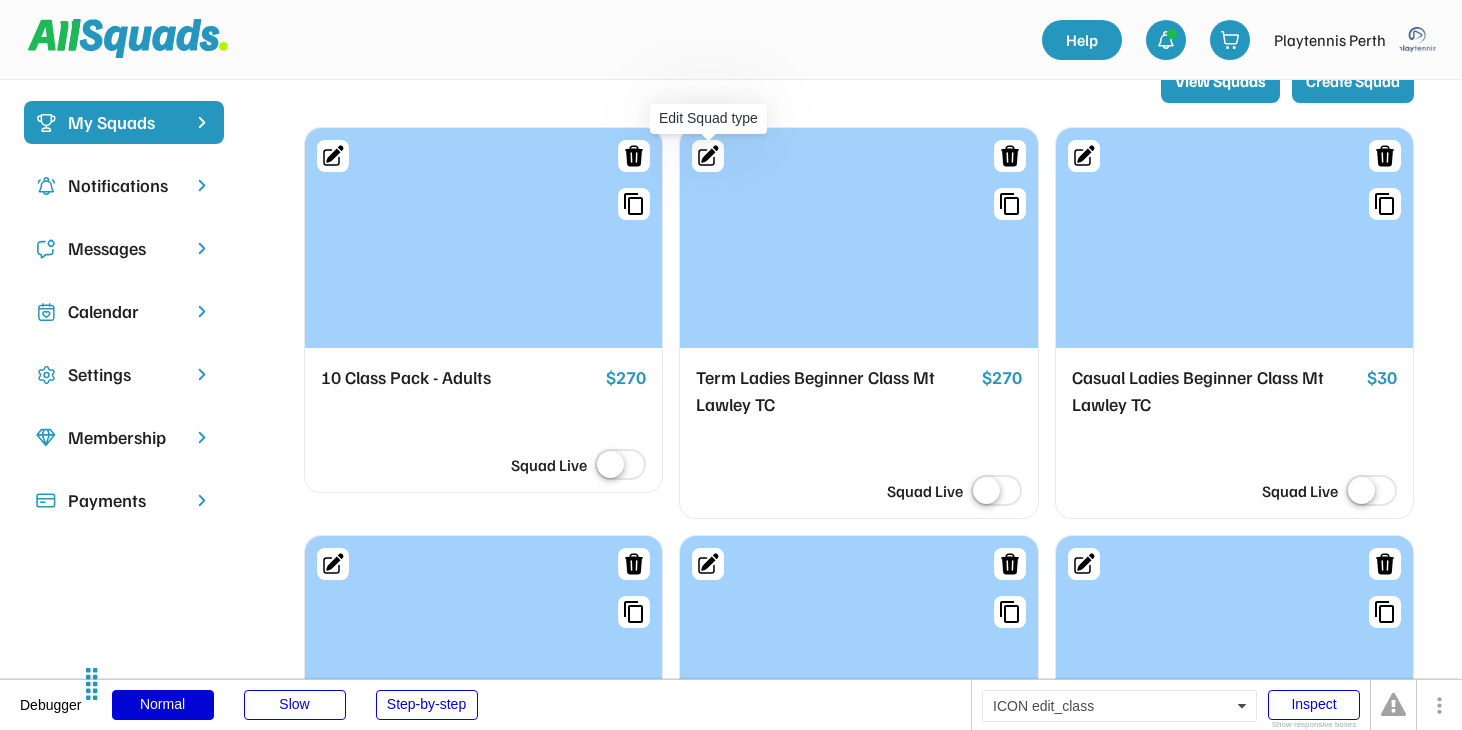 click 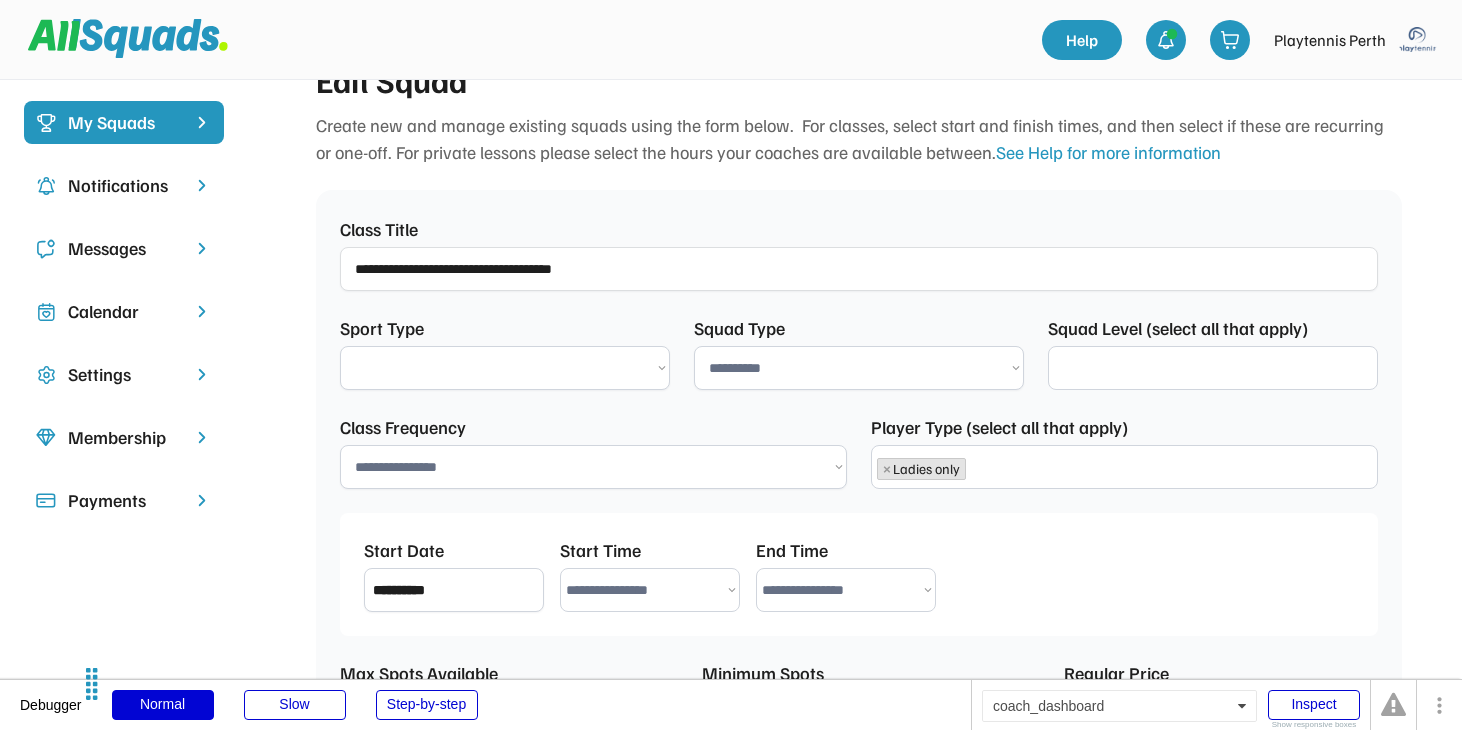 select on "******" 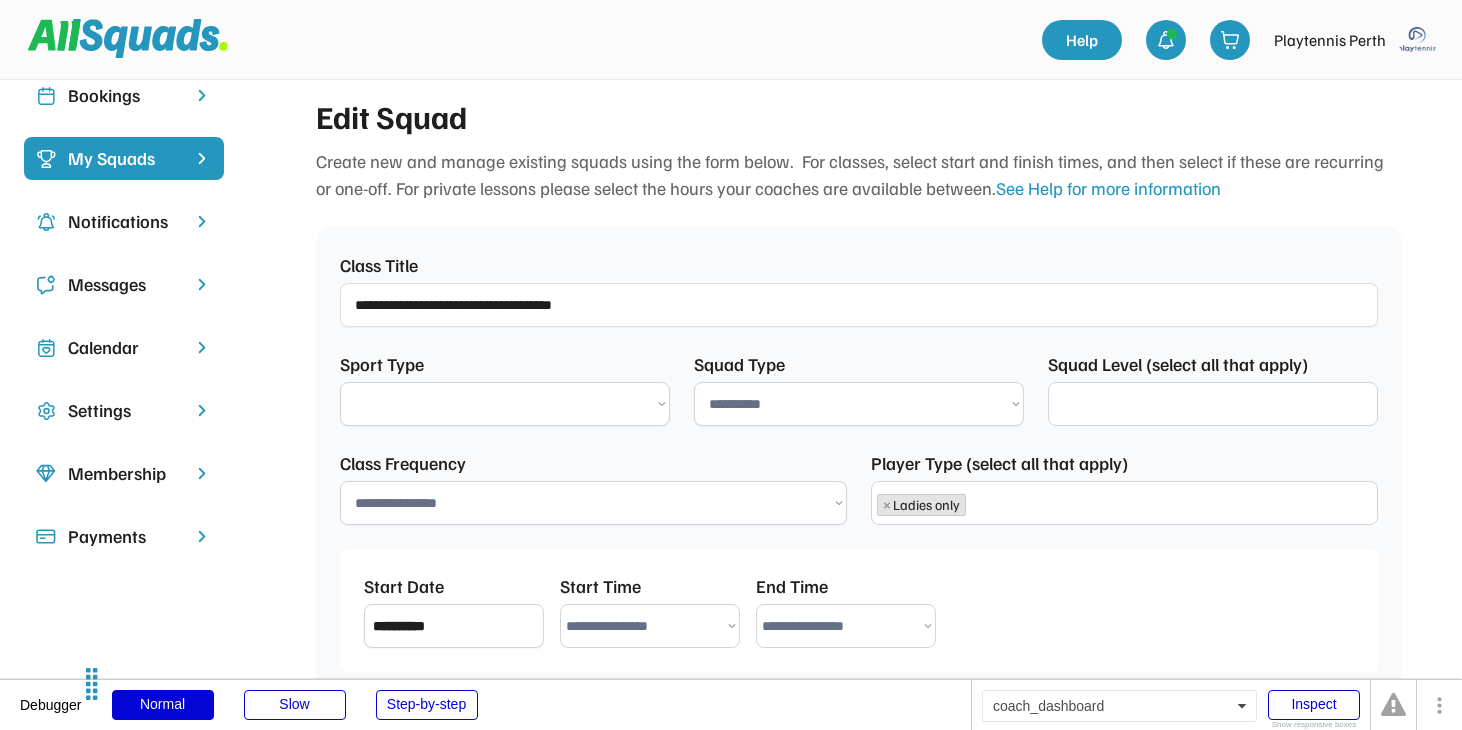 scroll, scrollTop: 34, scrollLeft: 0, axis: vertical 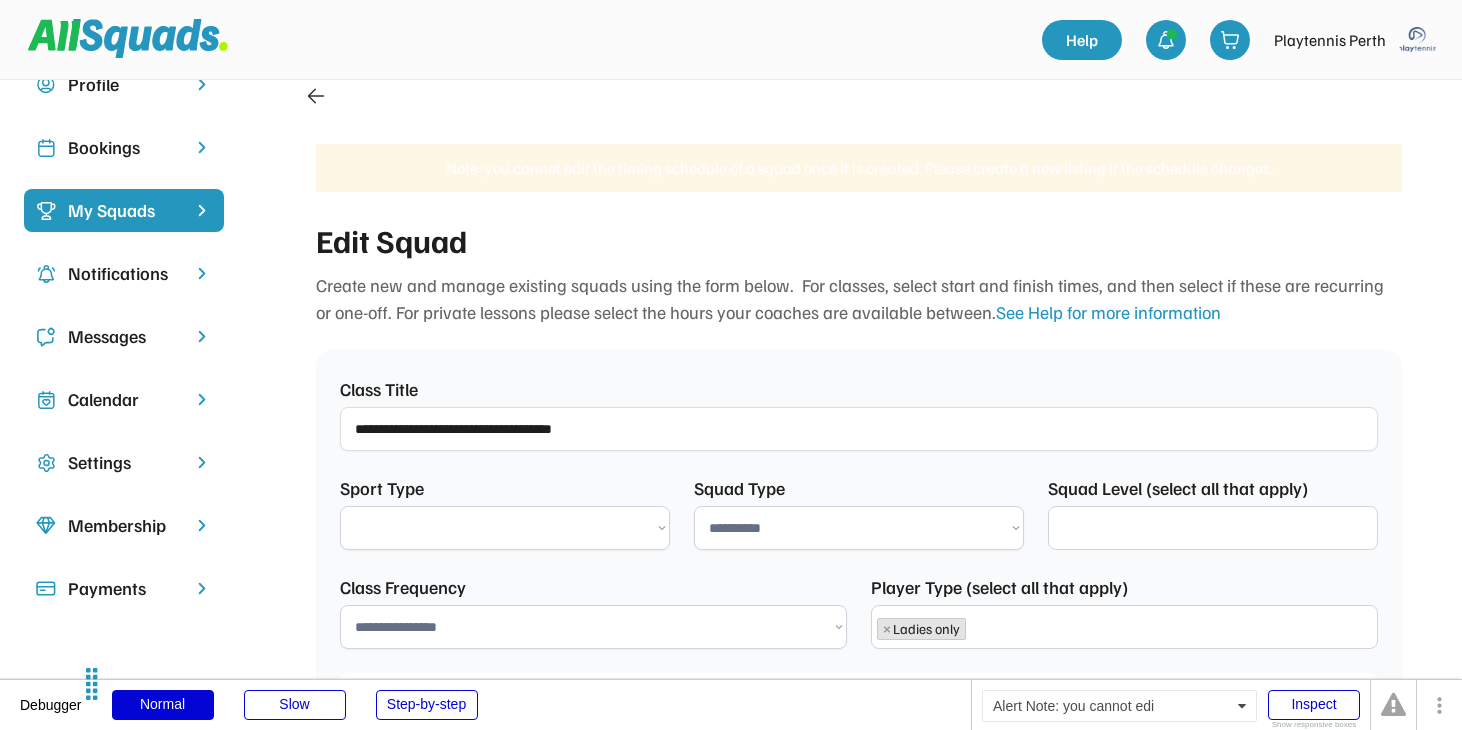select 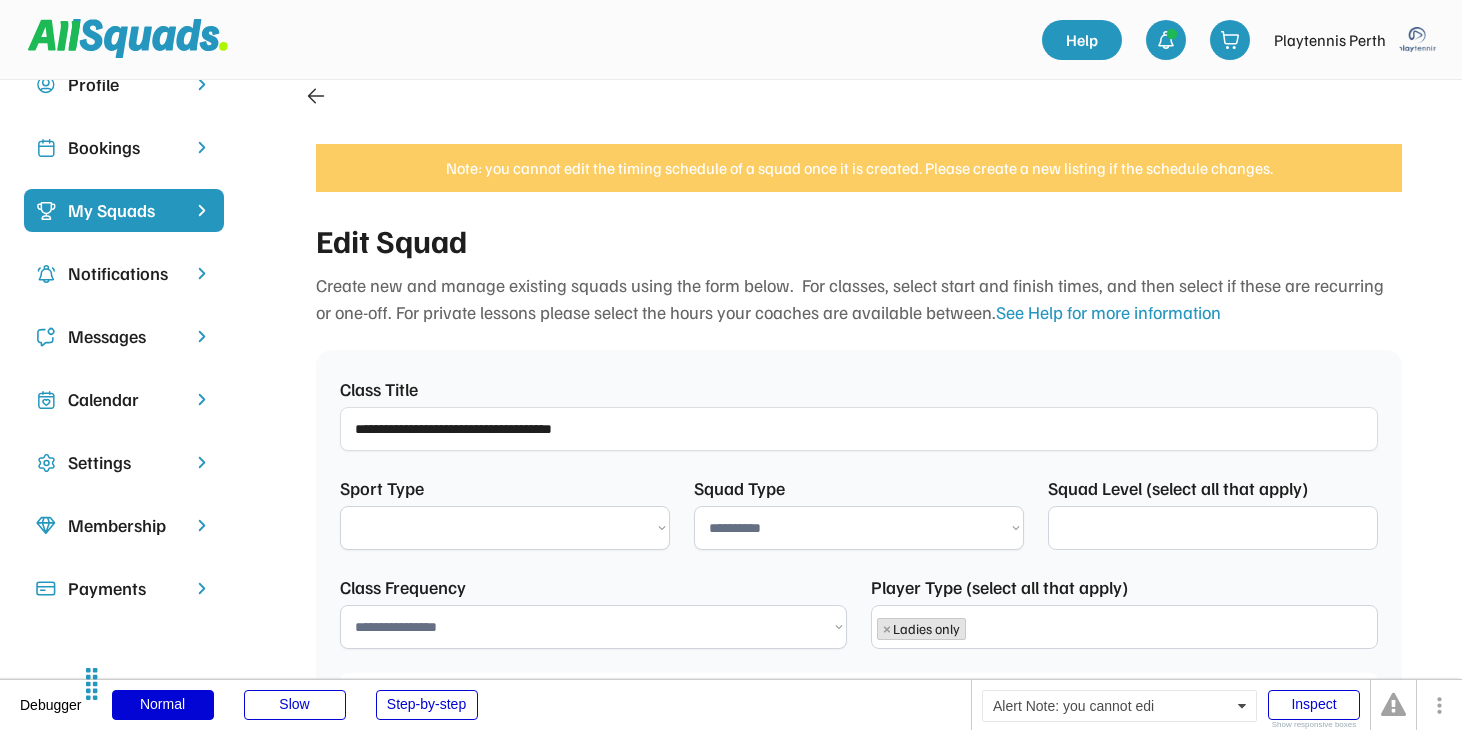 select on "**********" 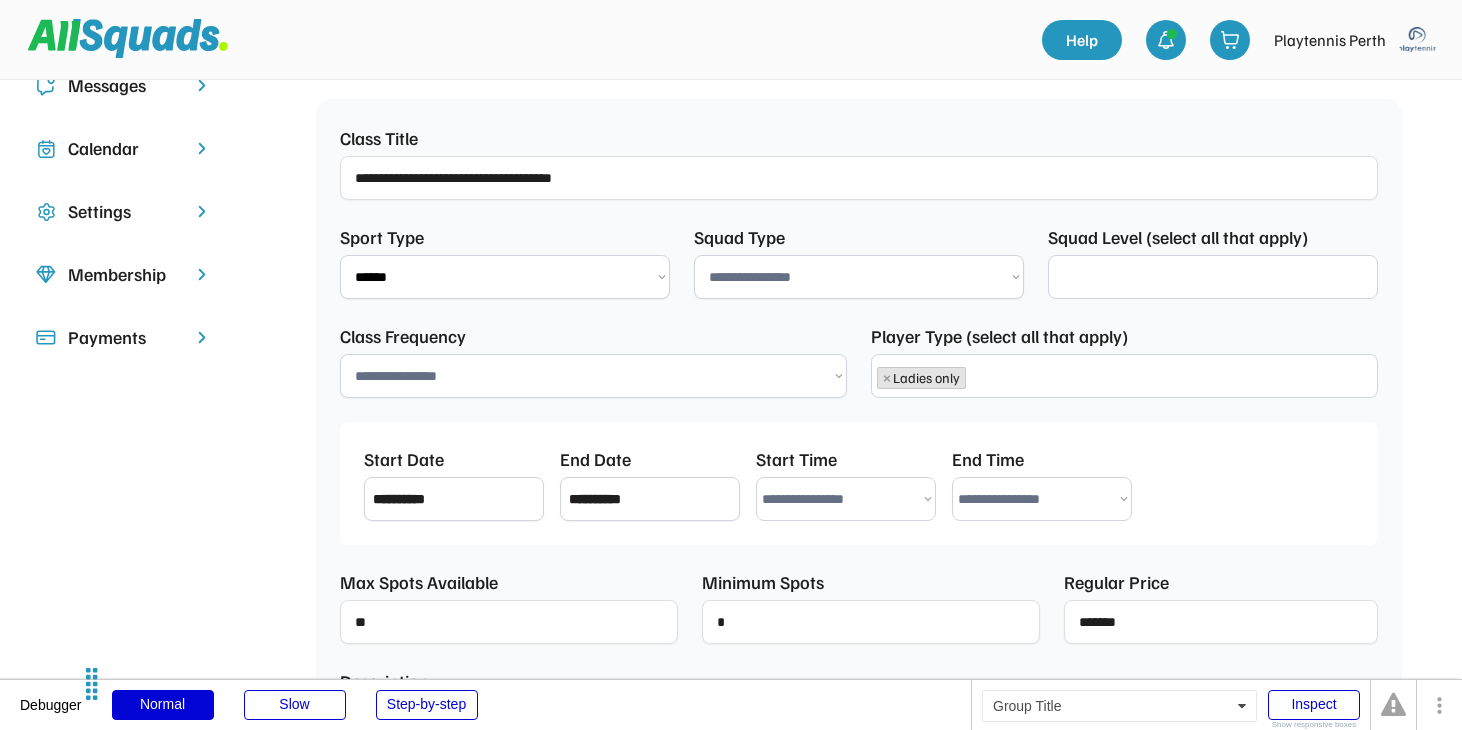 select on "**********" 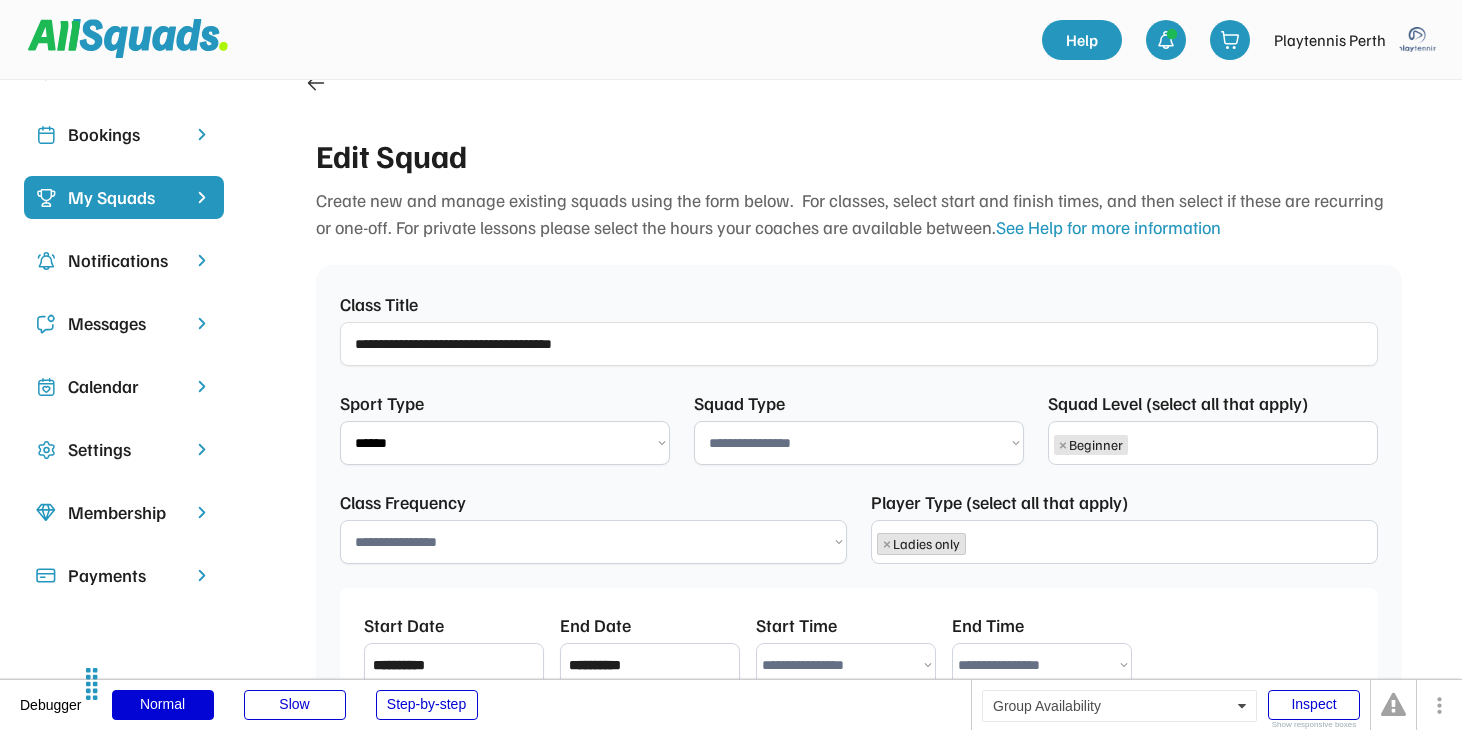 scroll, scrollTop: 0, scrollLeft: 0, axis: both 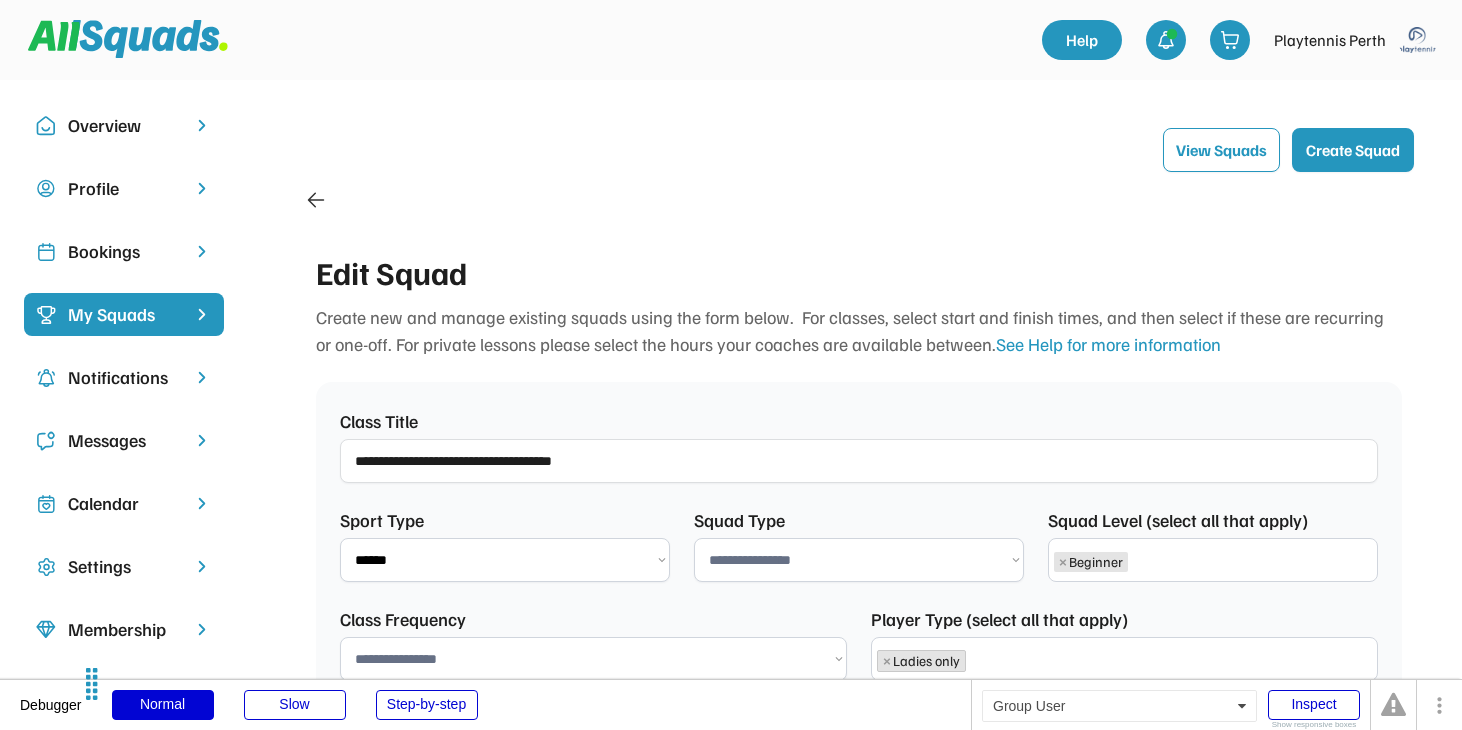 click 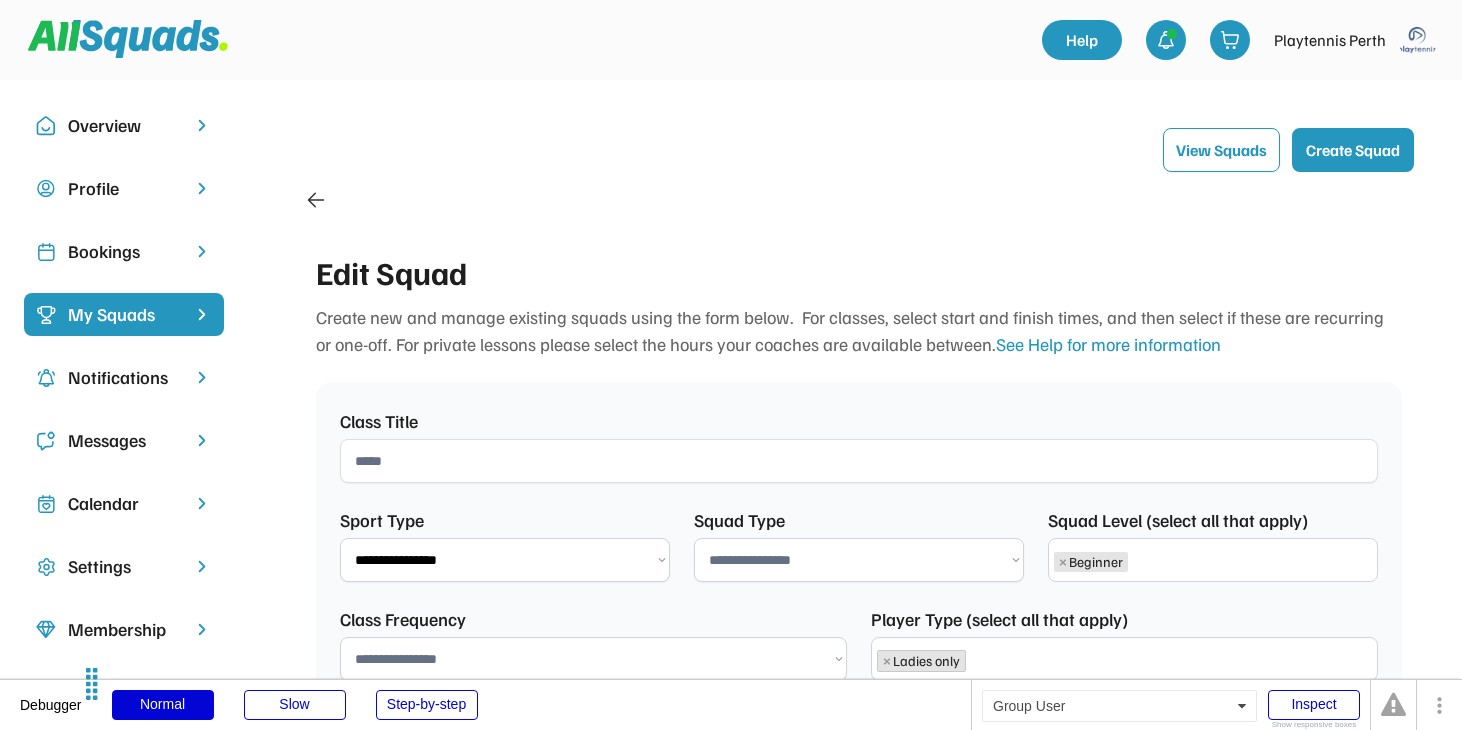 select 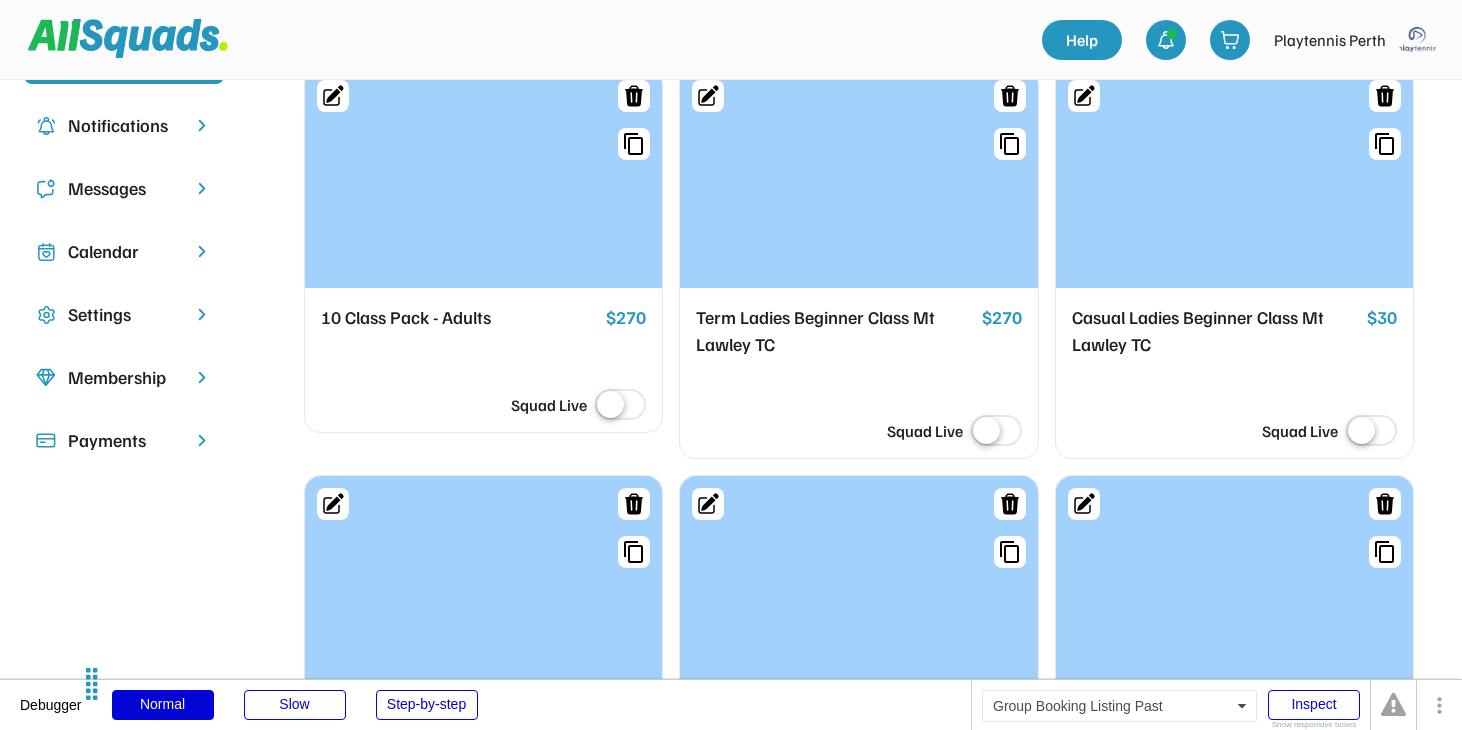 scroll, scrollTop: 242, scrollLeft: 0, axis: vertical 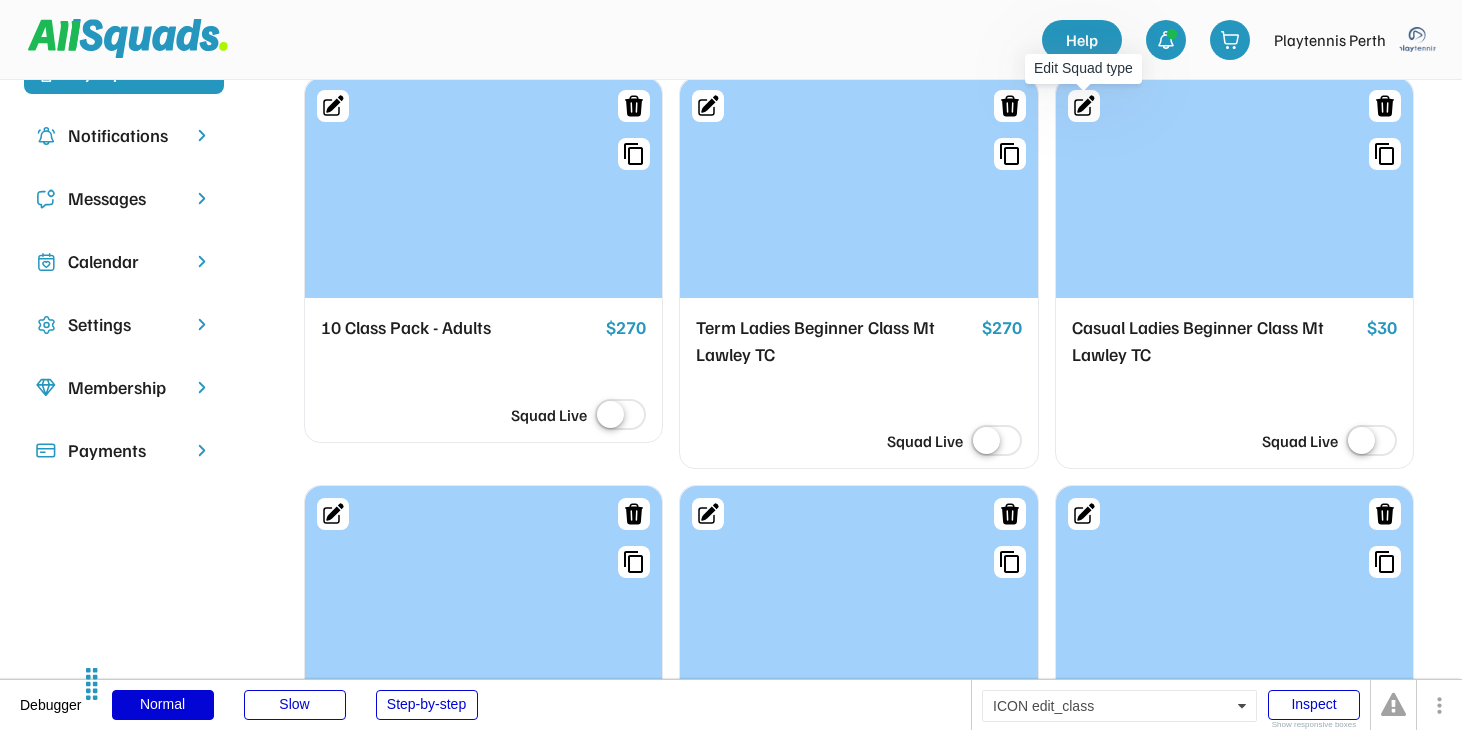click 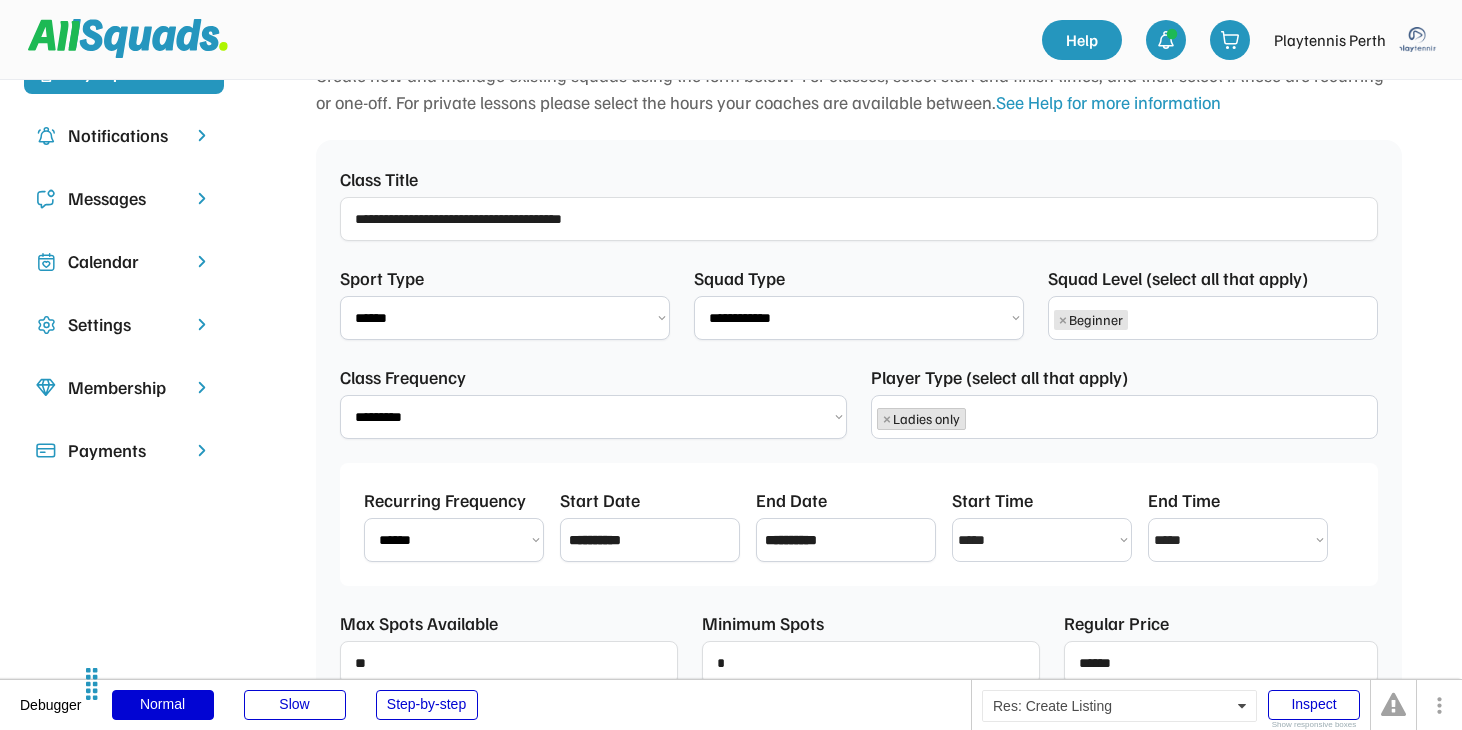 scroll, scrollTop: 113, scrollLeft: 0, axis: vertical 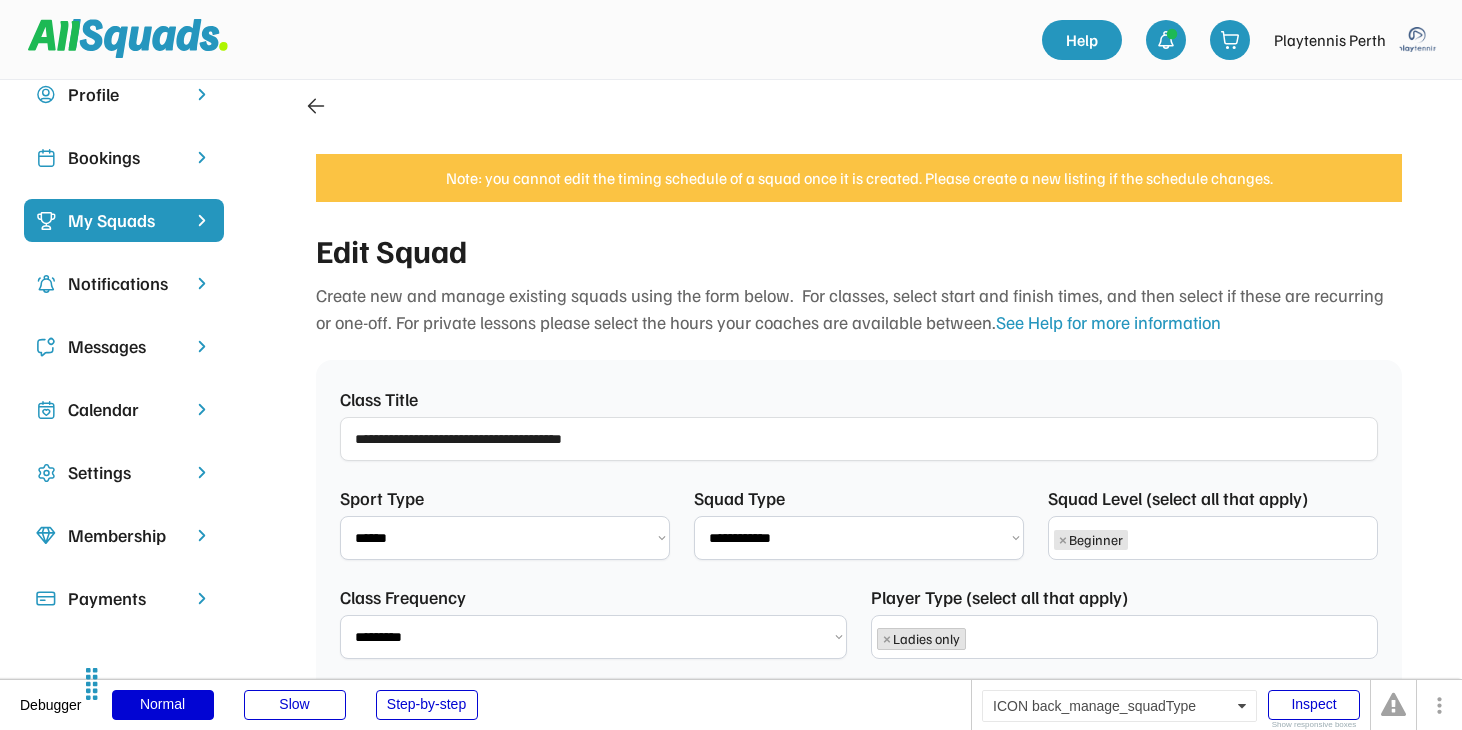click 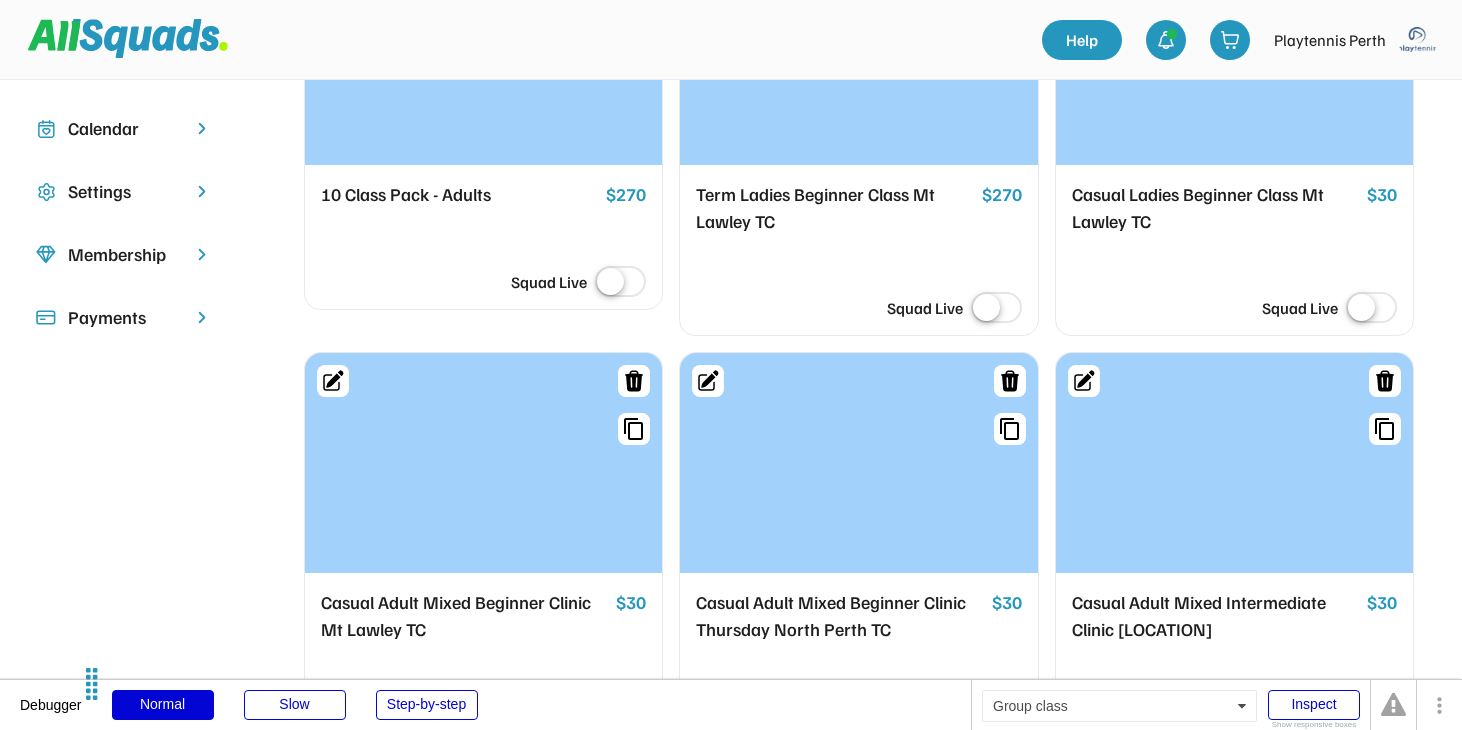 scroll, scrollTop: 465, scrollLeft: 0, axis: vertical 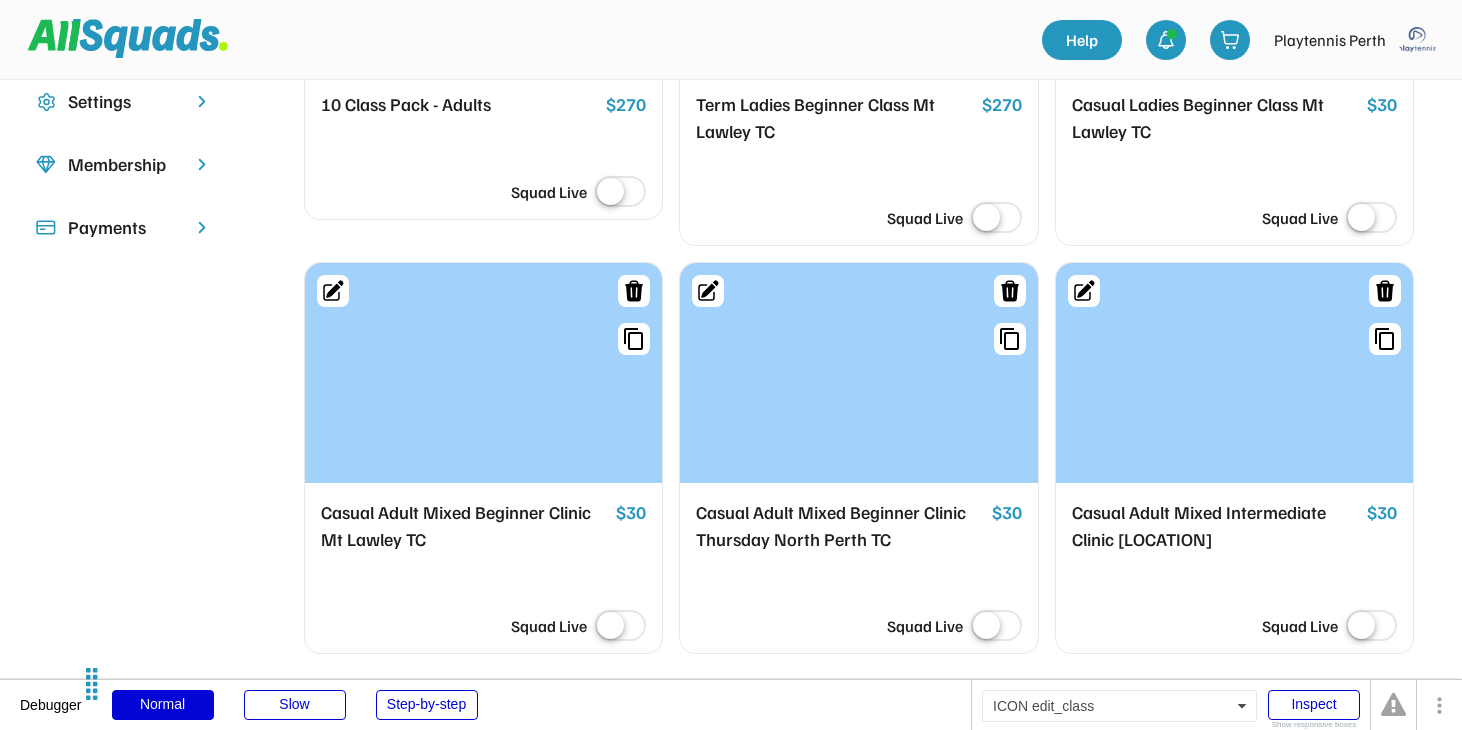click 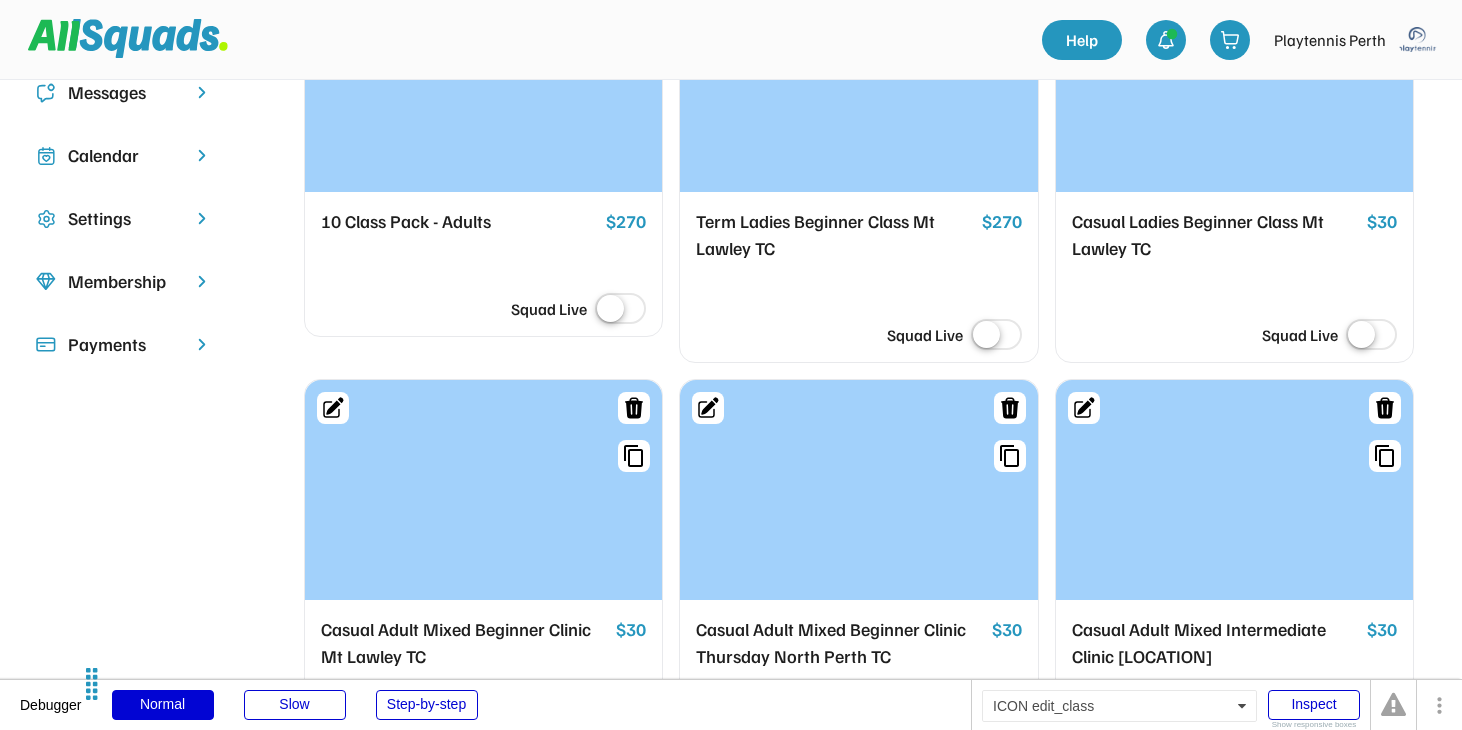 select on "**********" 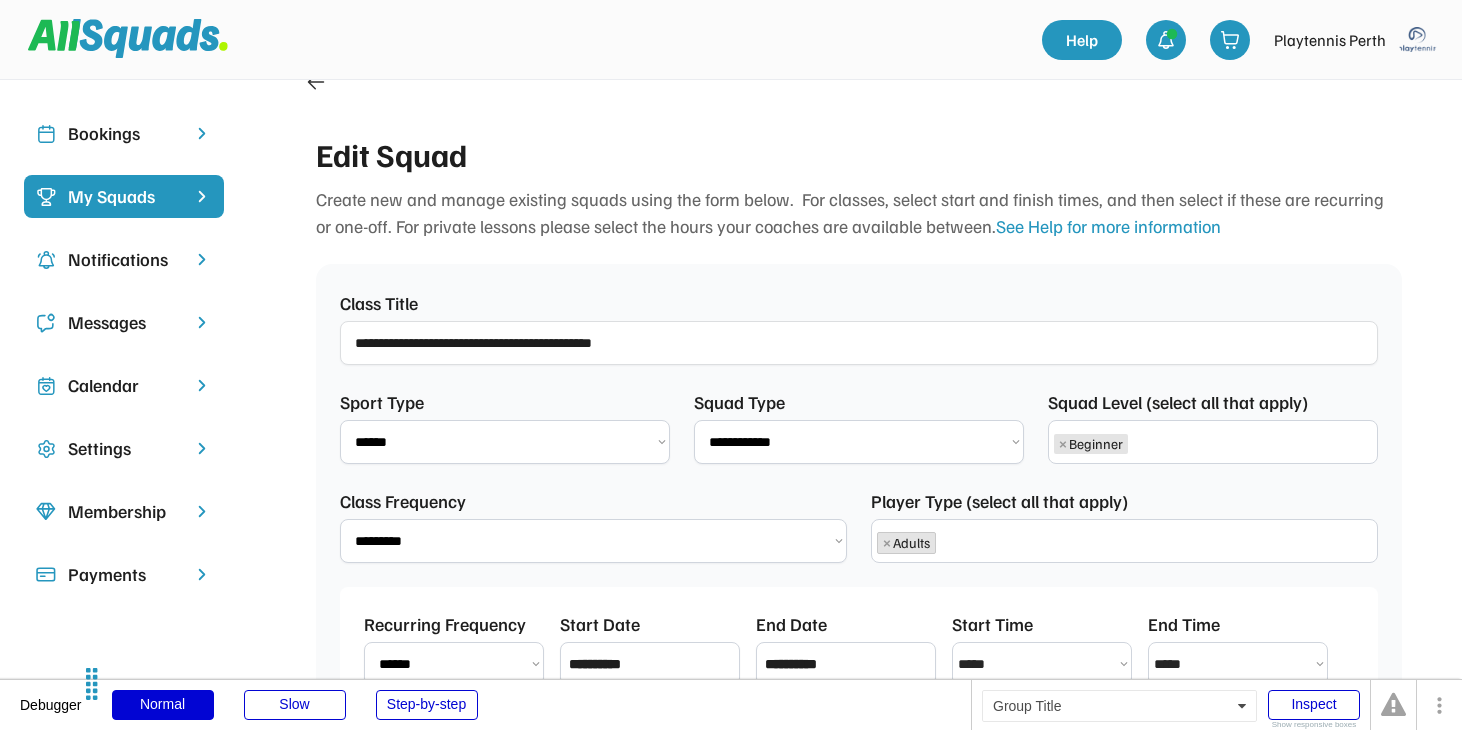 scroll, scrollTop: 115, scrollLeft: 0, axis: vertical 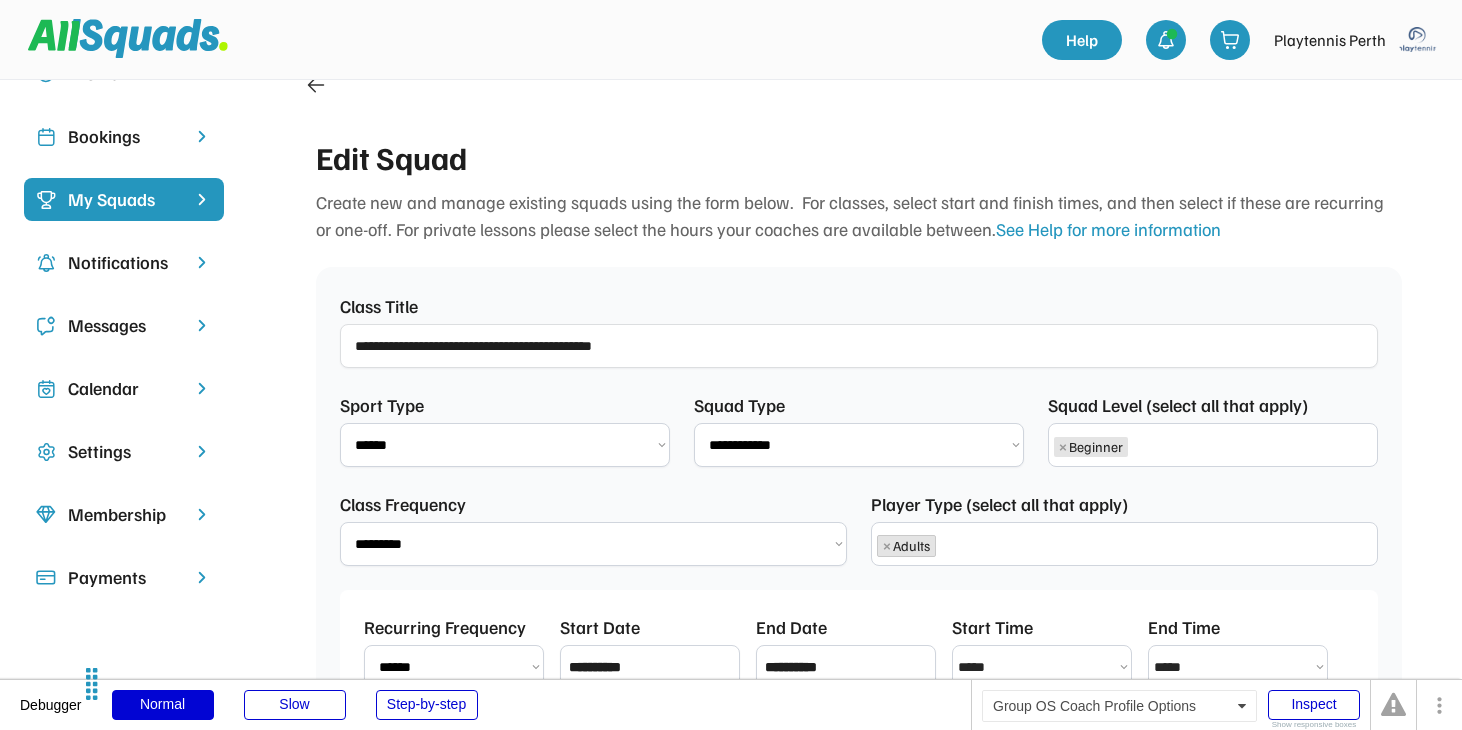 click on "Bookings" at bounding box center (124, 136) 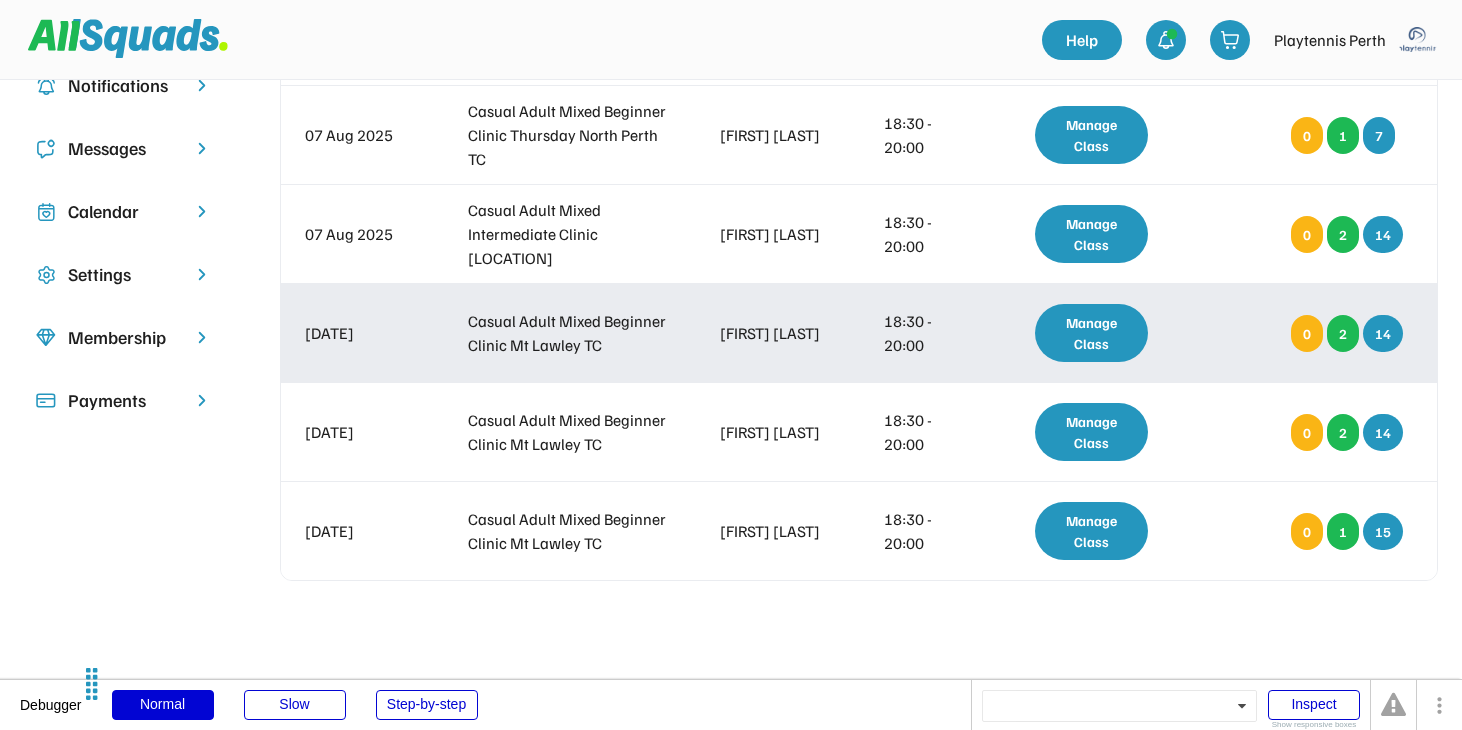 scroll, scrollTop: 294, scrollLeft: 0, axis: vertical 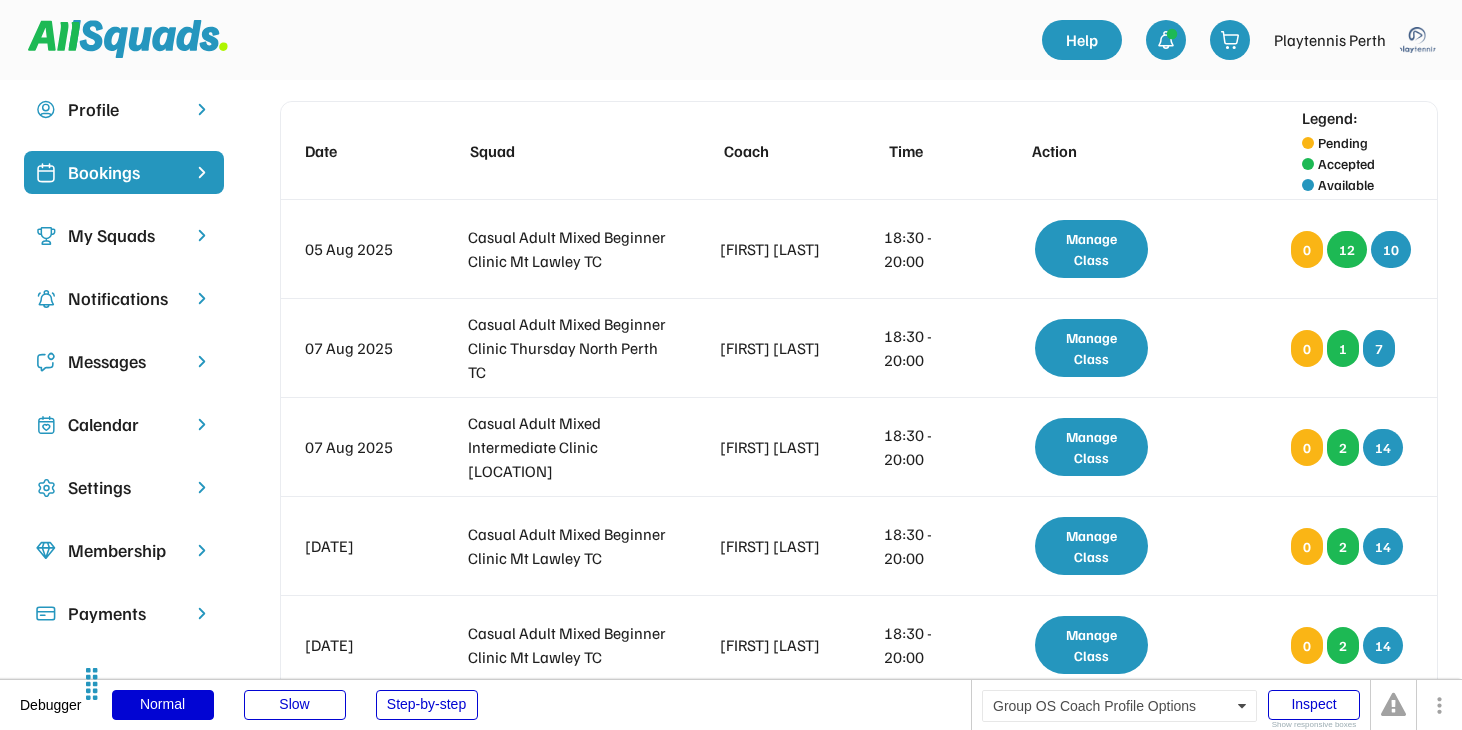 click on "My Squads" at bounding box center [124, 235] 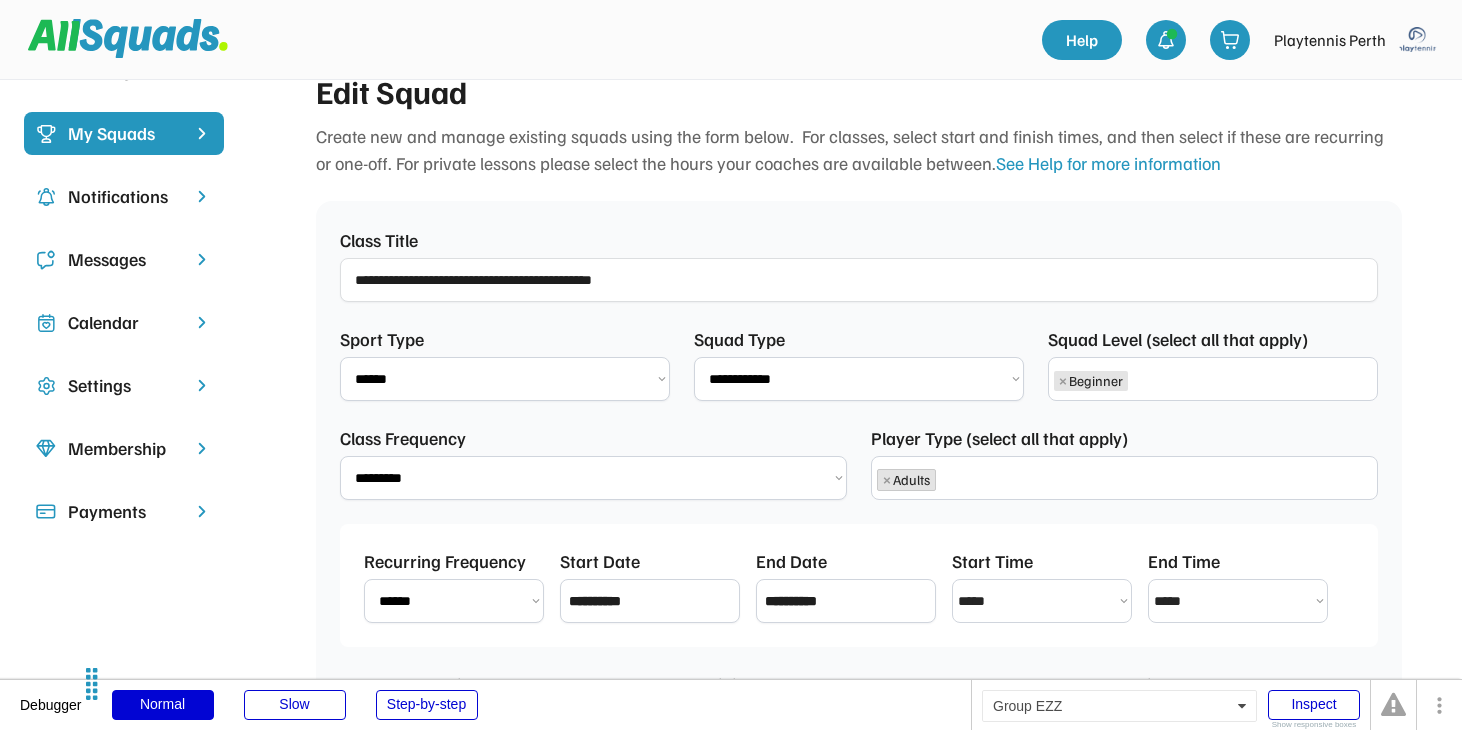 scroll, scrollTop: 0, scrollLeft: 0, axis: both 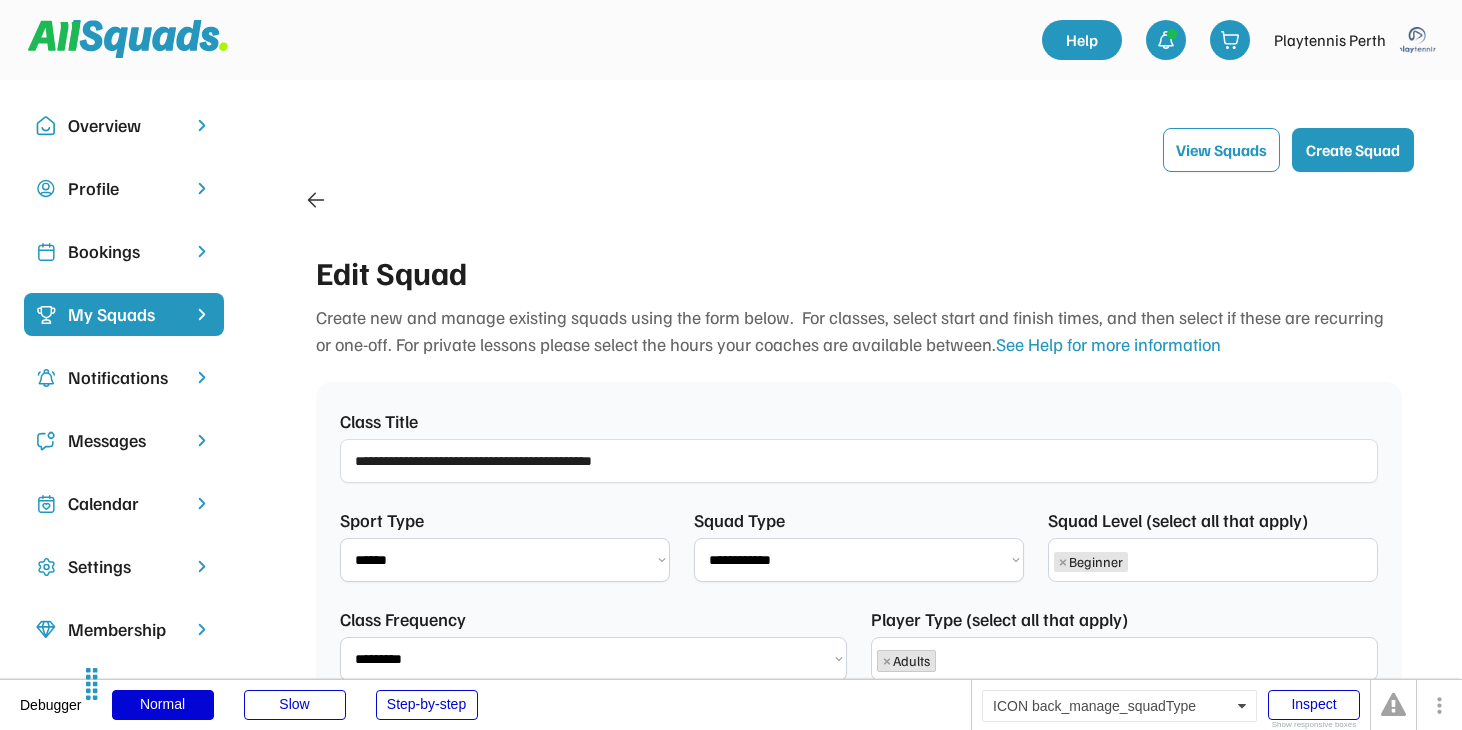 click 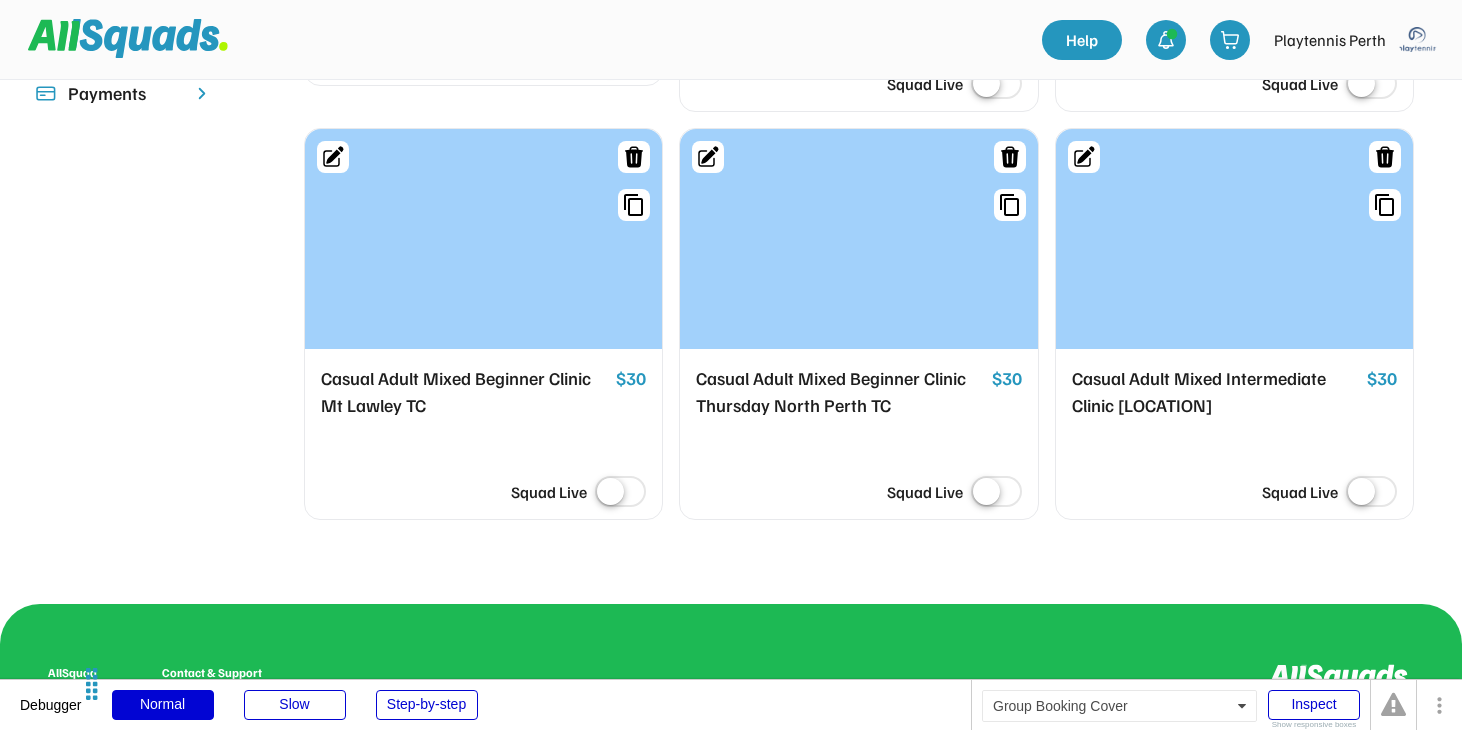 scroll, scrollTop: 576, scrollLeft: 0, axis: vertical 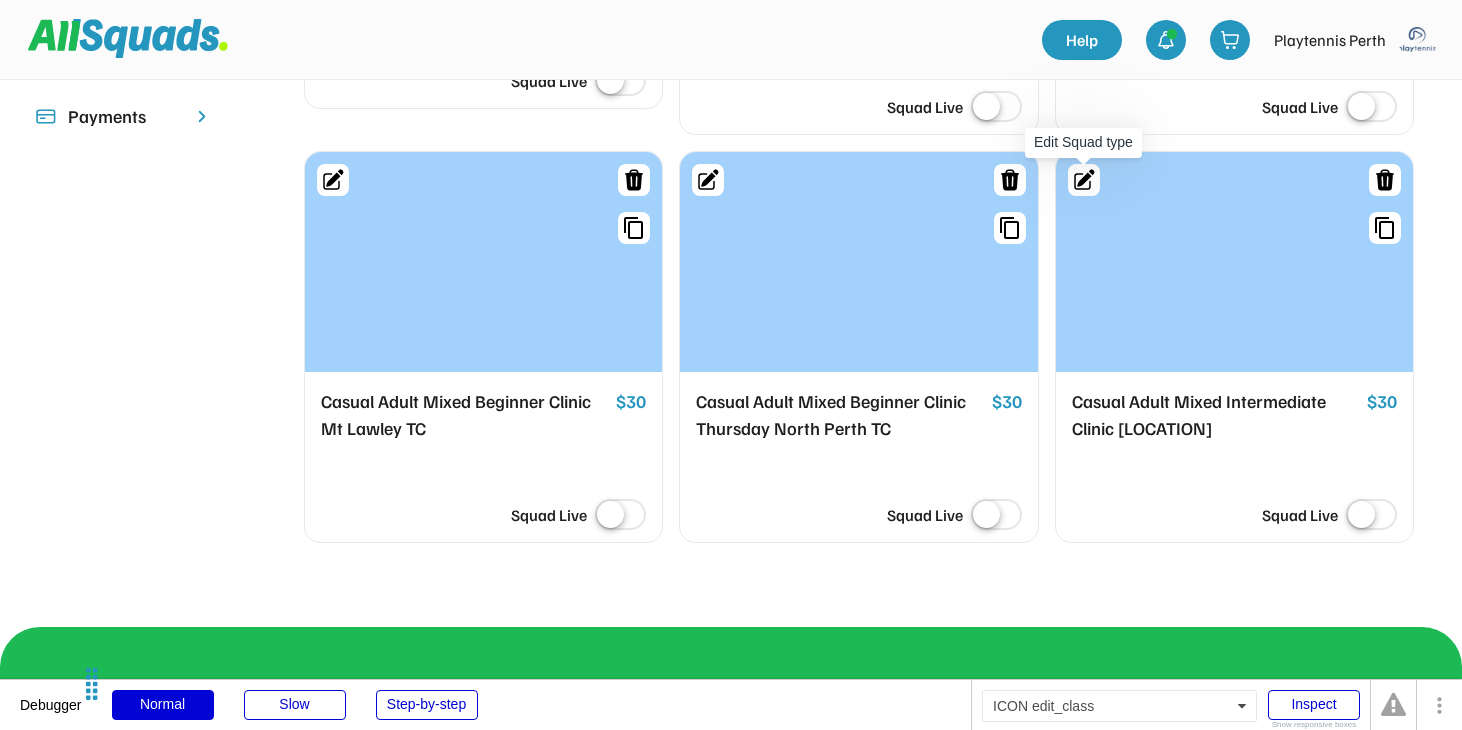 click 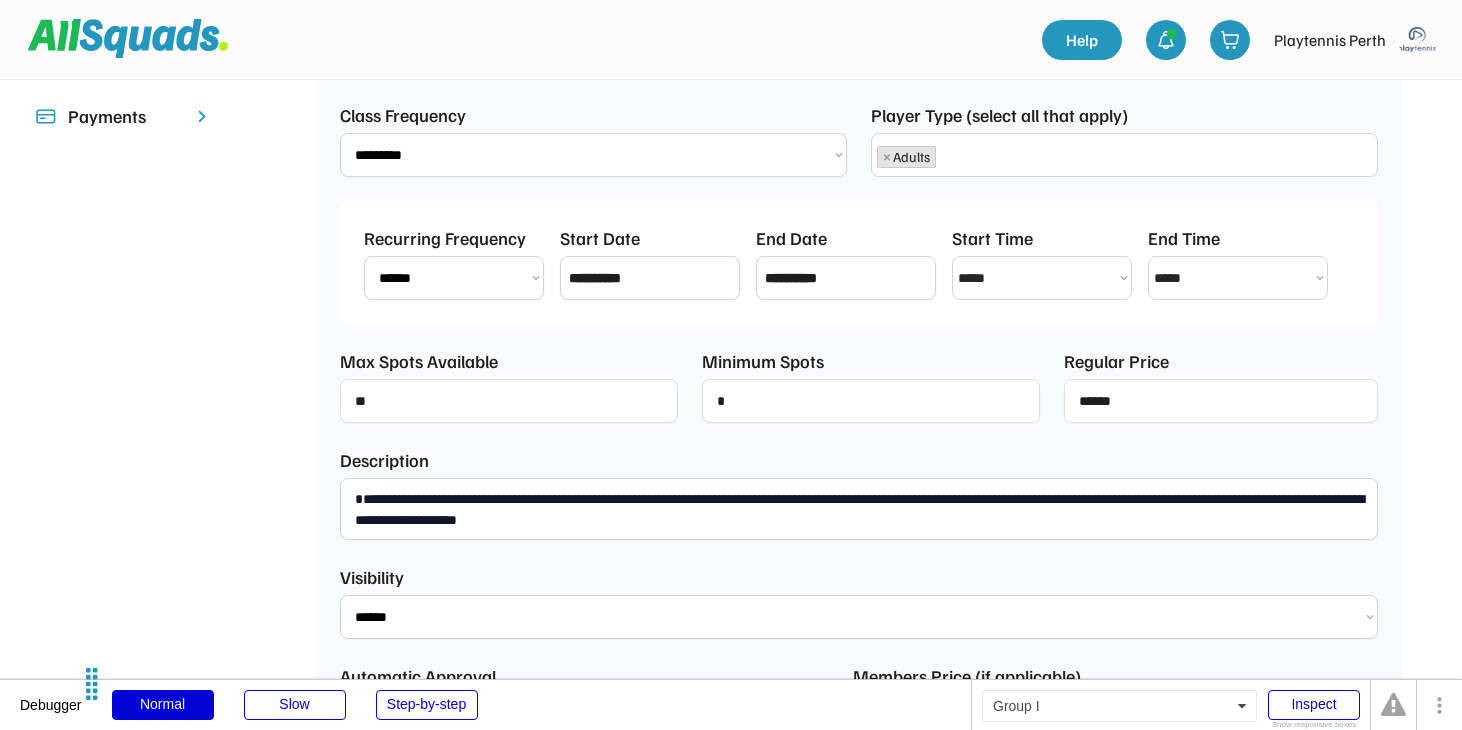 scroll, scrollTop: 188, scrollLeft: 0, axis: vertical 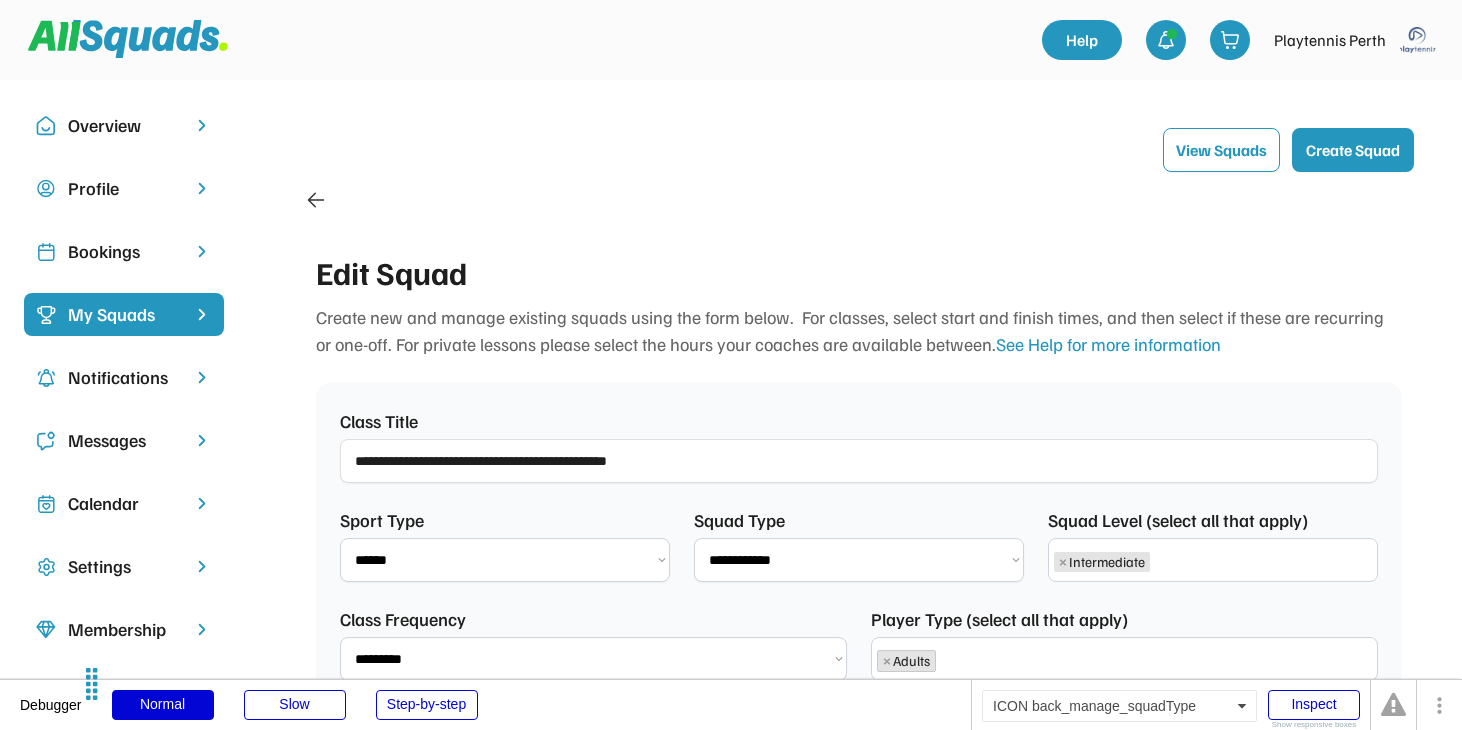 click 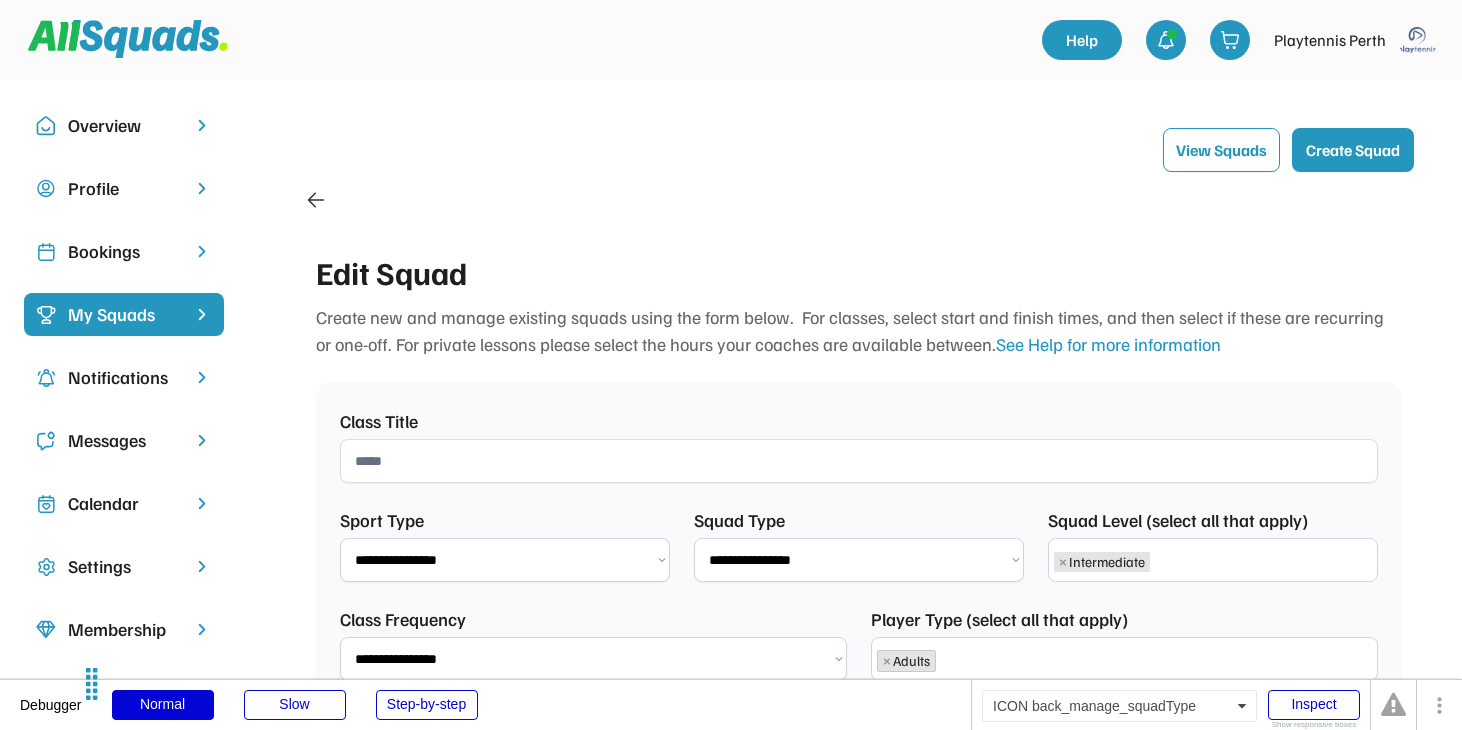 select 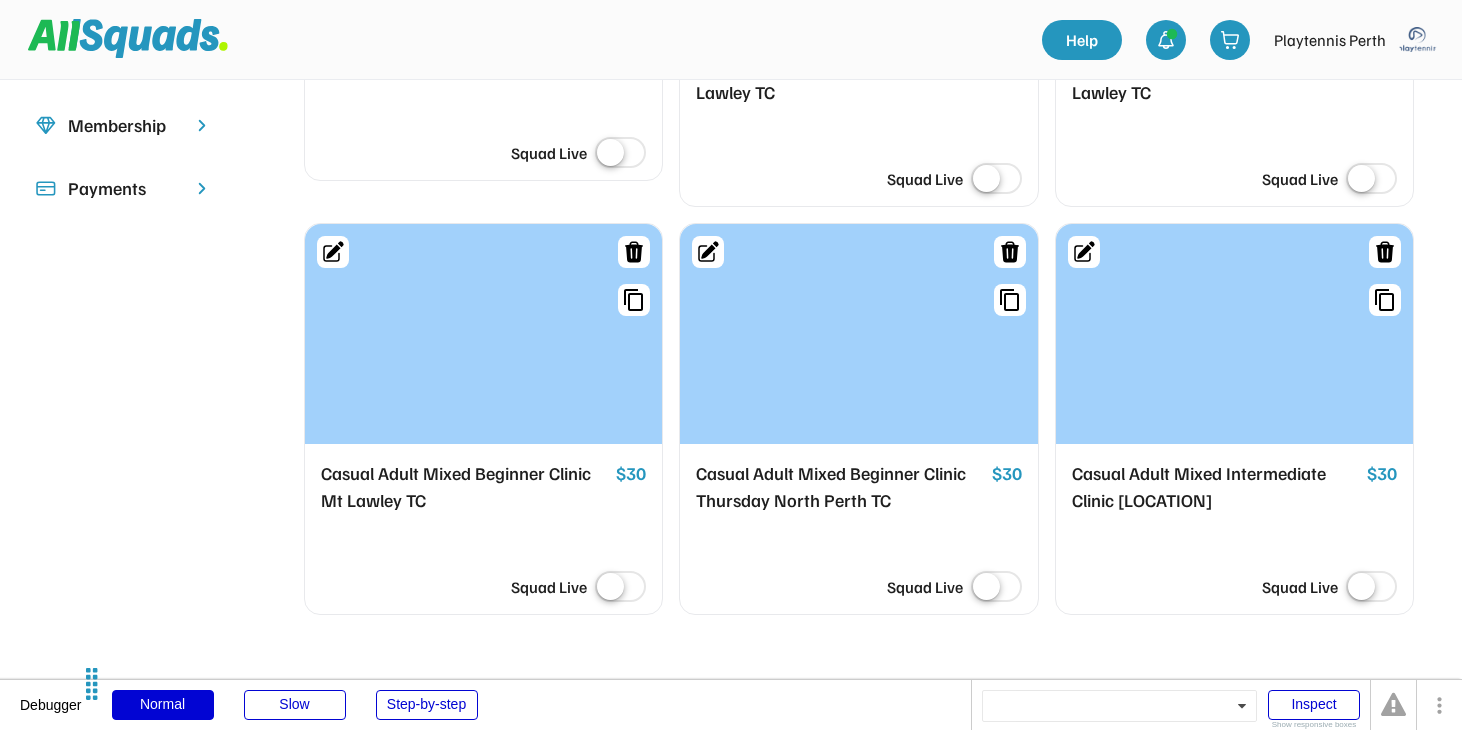 scroll, scrollTop: 543, scrollLeft: 0, axis: vertical 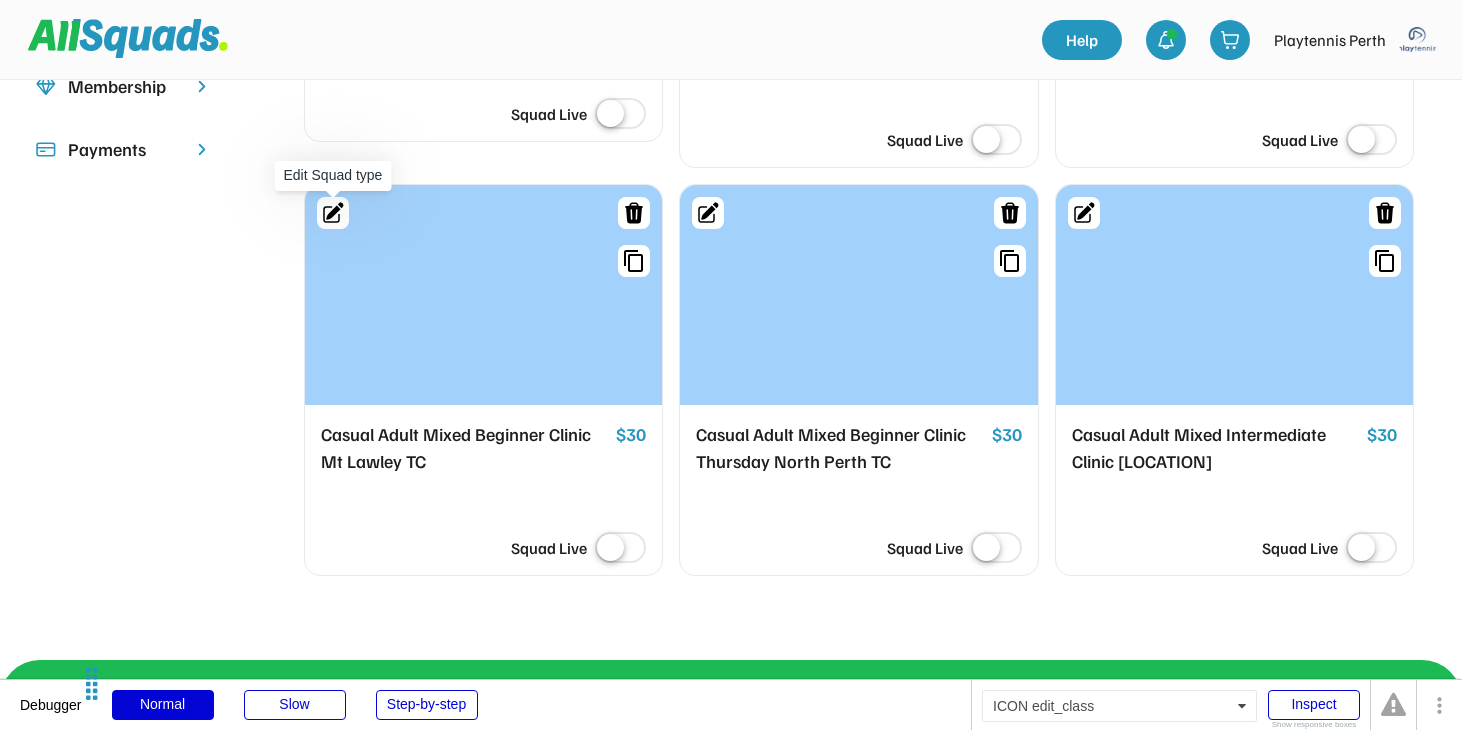 click 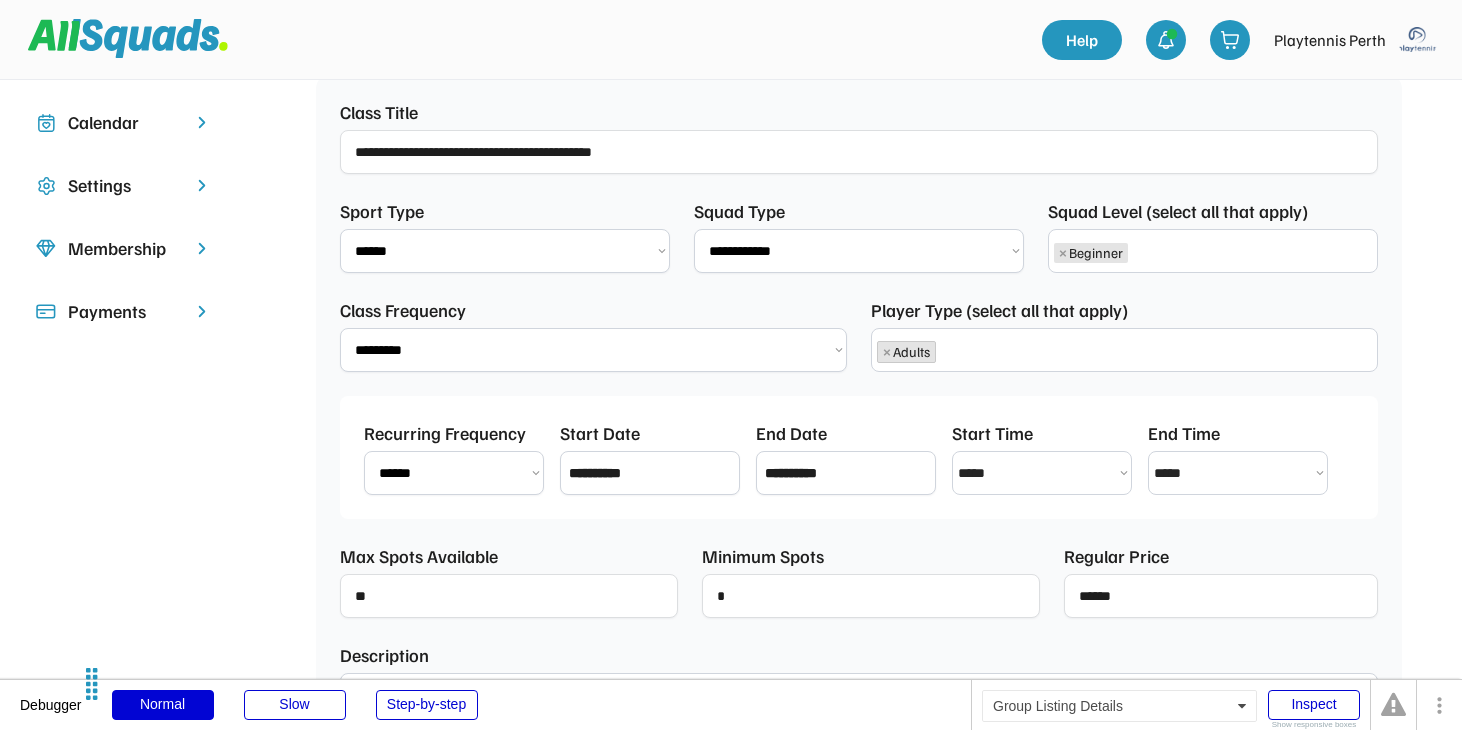 scroll, scrollTop: 782, scrollLeft: 0, axis: vertical 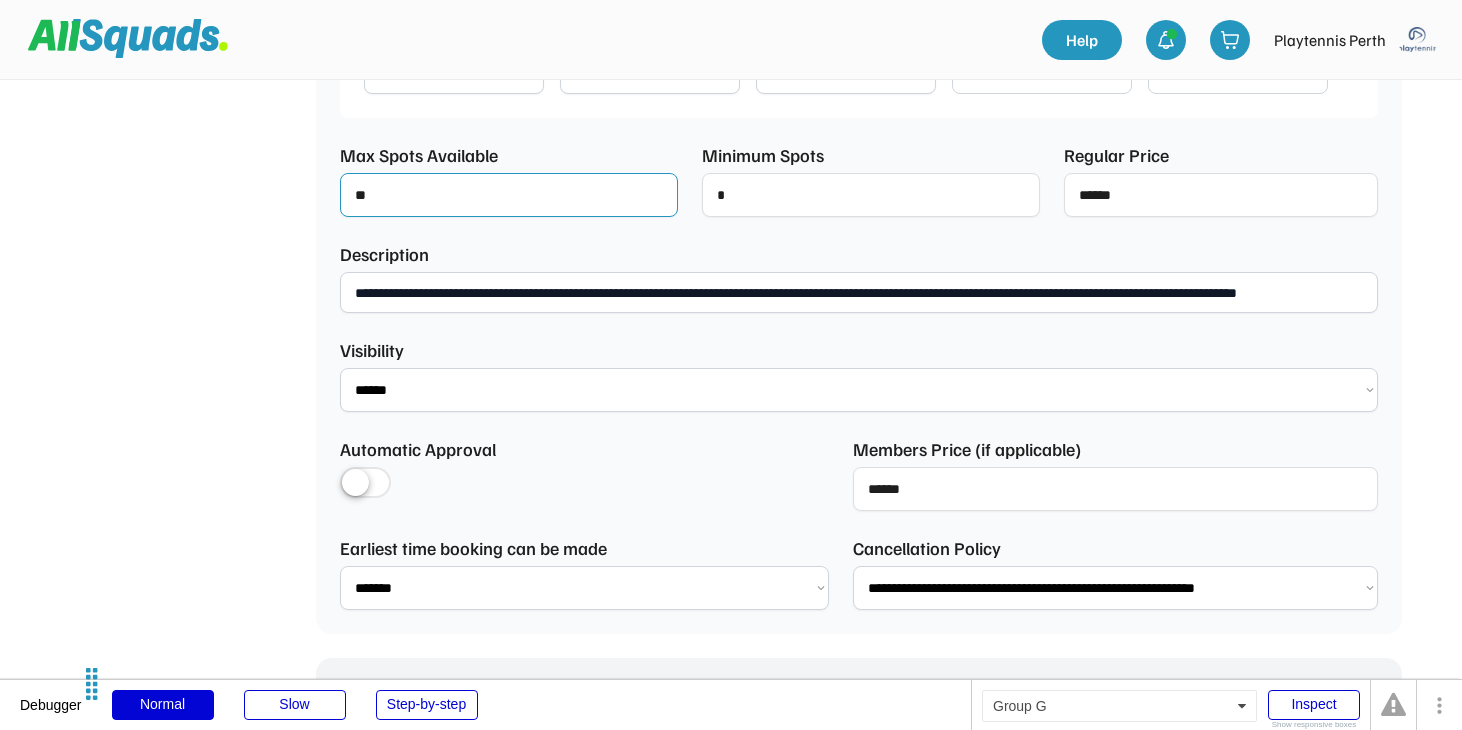 click at bounding box center (509, 195) 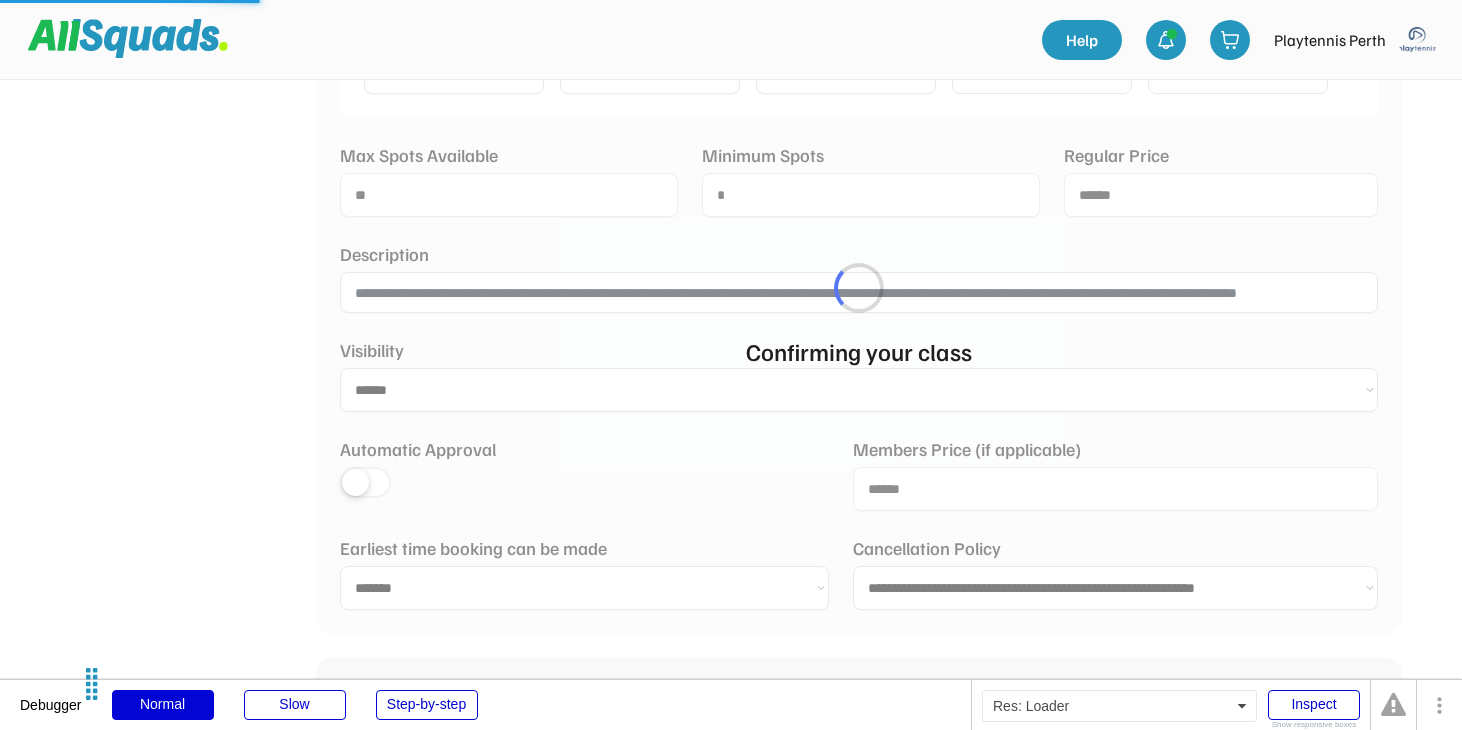 scroll, scrollTop: 710, scrollLeft: 0, axis: vertical 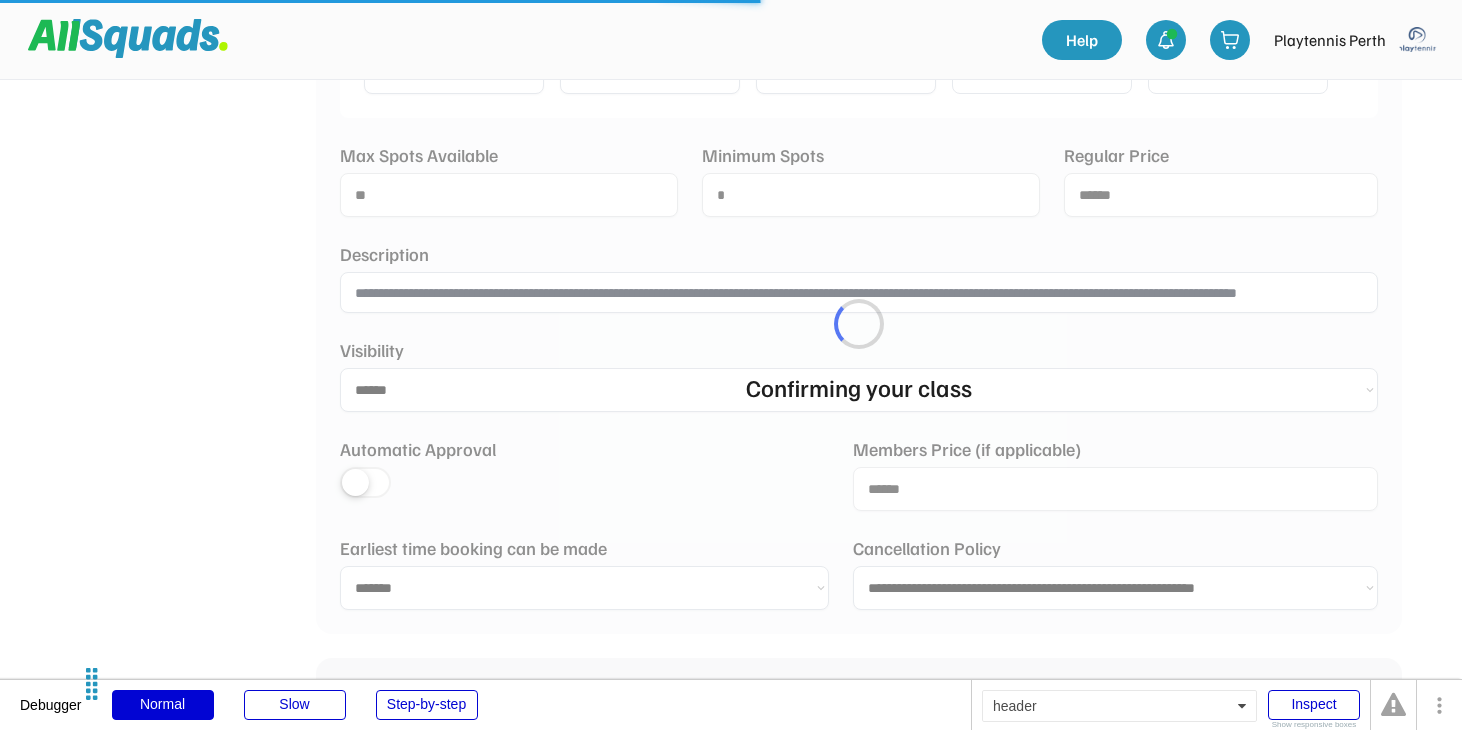 type on "**********" 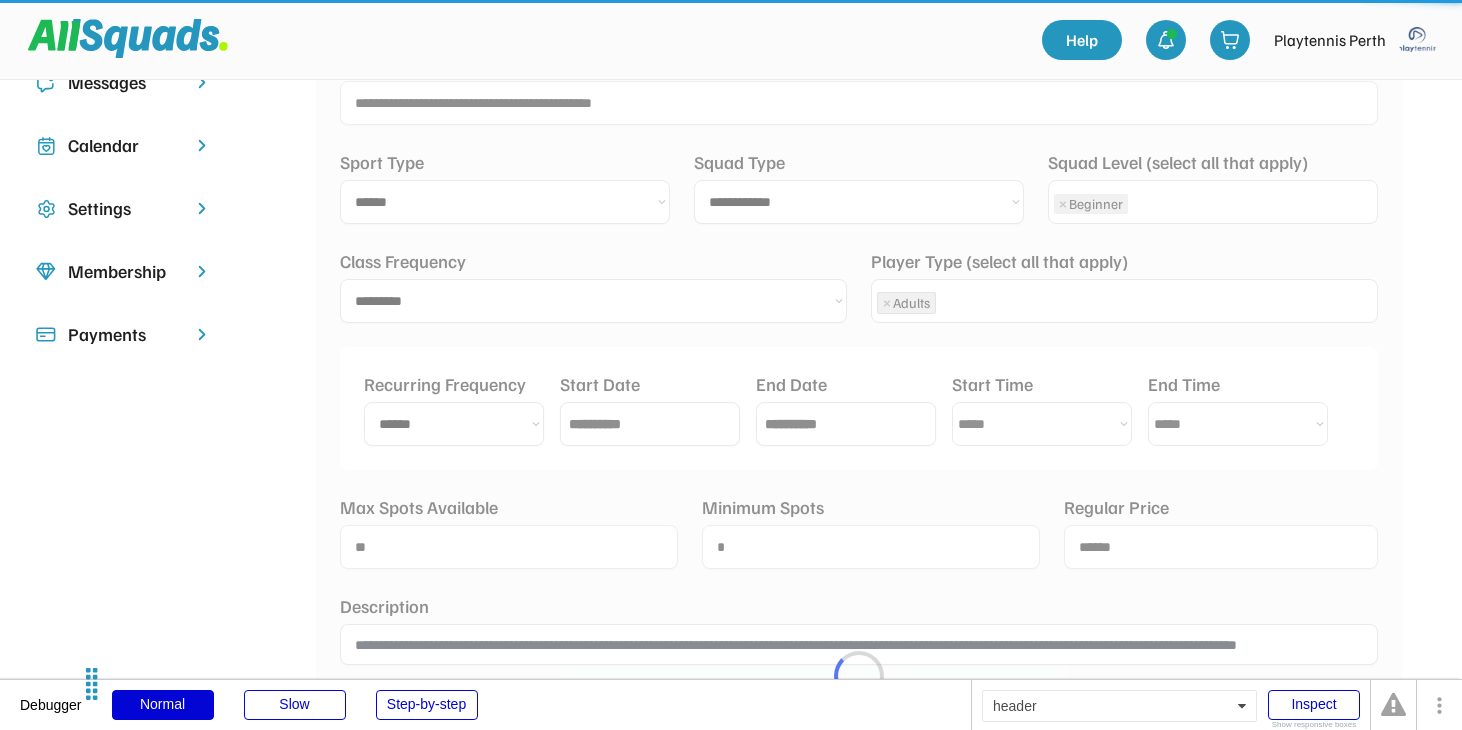 scroll, scrollTop: 236, scrollLeft: 0, axis: vertical 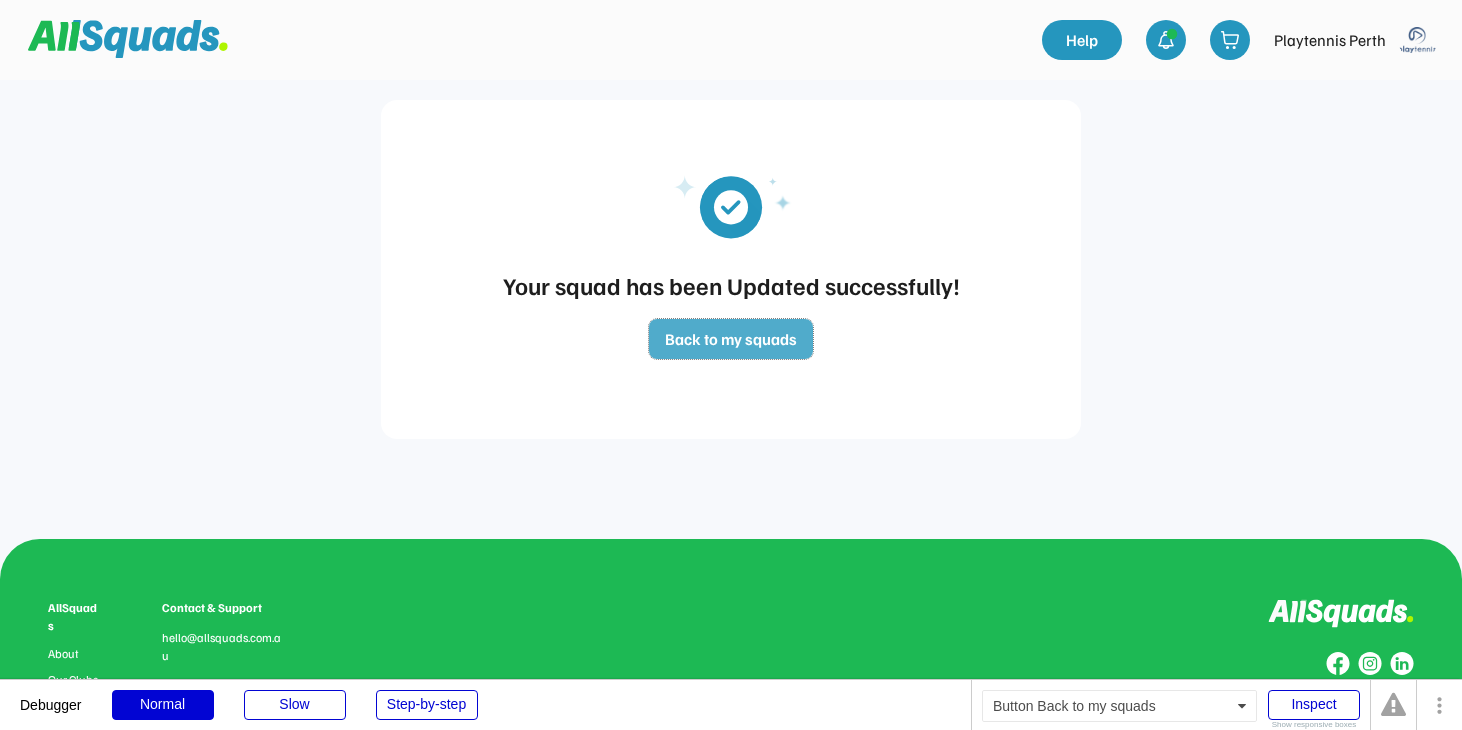 click on "Back to my squads" at bounding box center (731, 339) 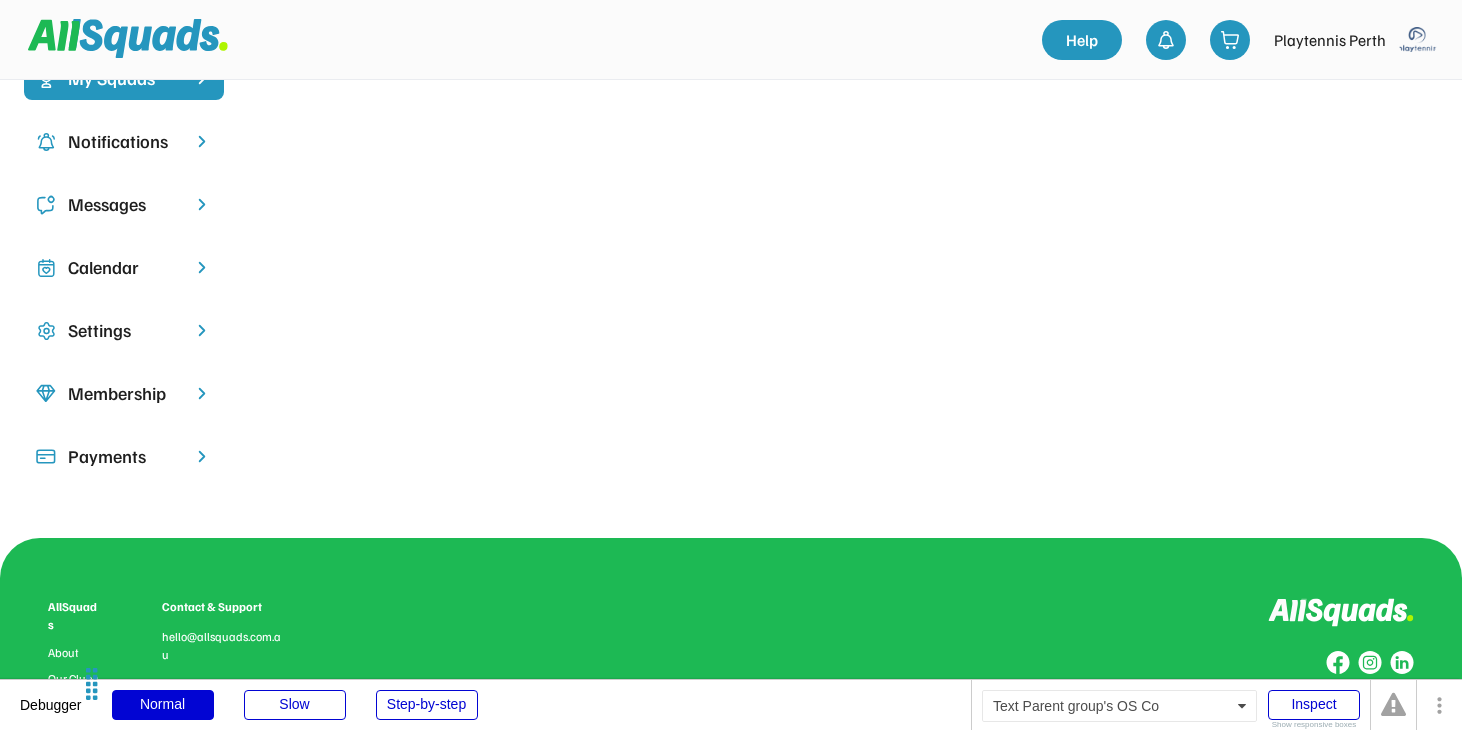 scroll, scrollTop: 125, scrollLeft: 0, axis: vertical 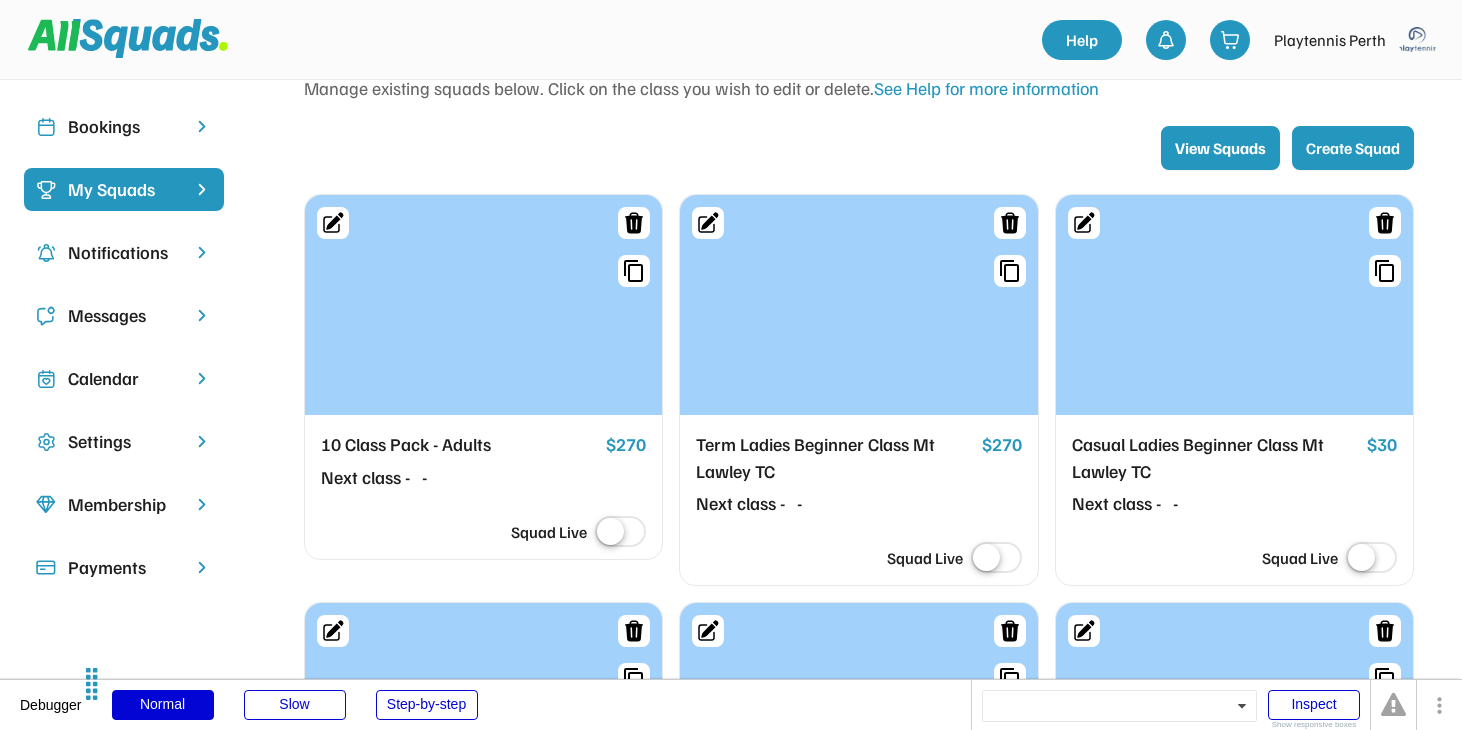 click on "Bookings" at bounding box center [124, 126] 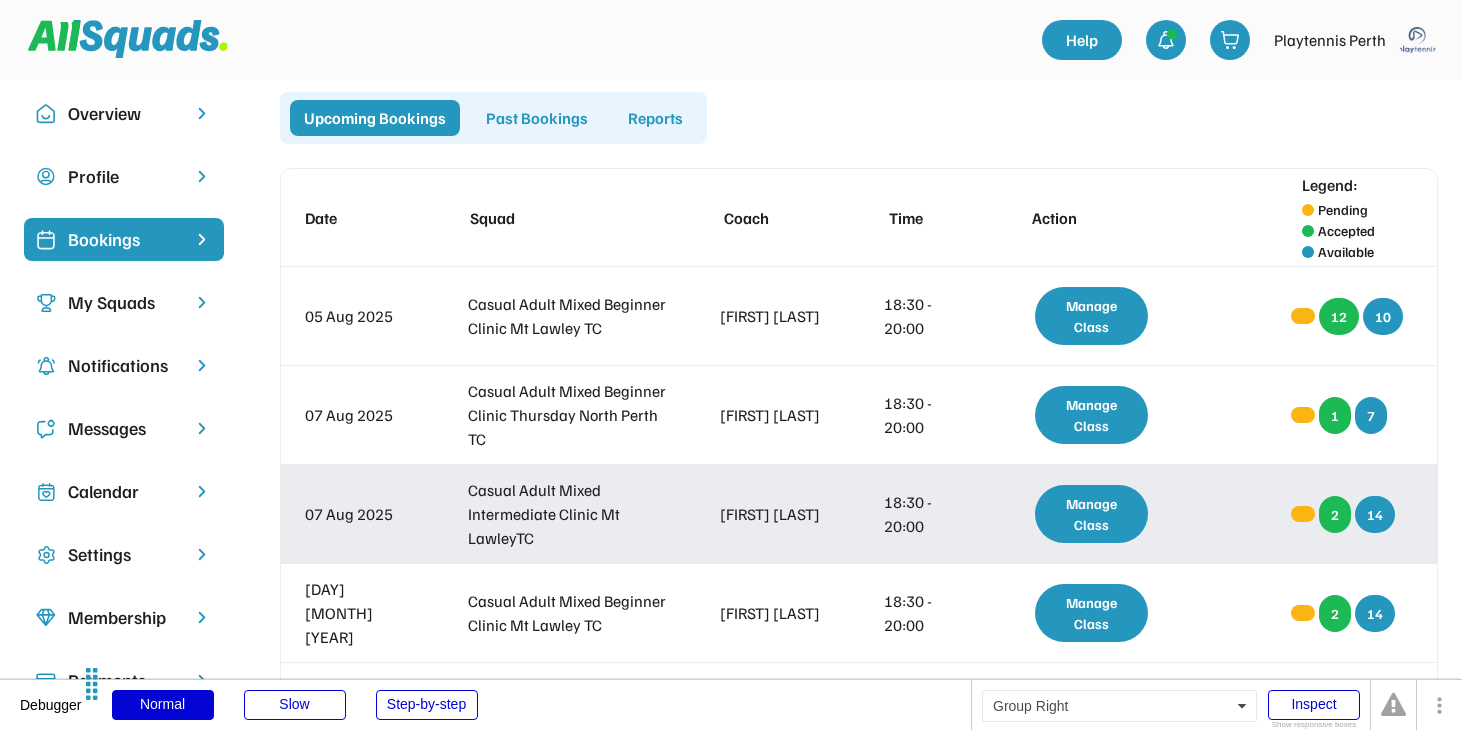 scroll, scrollTop: 0, scrollLeft: 0, axis: both 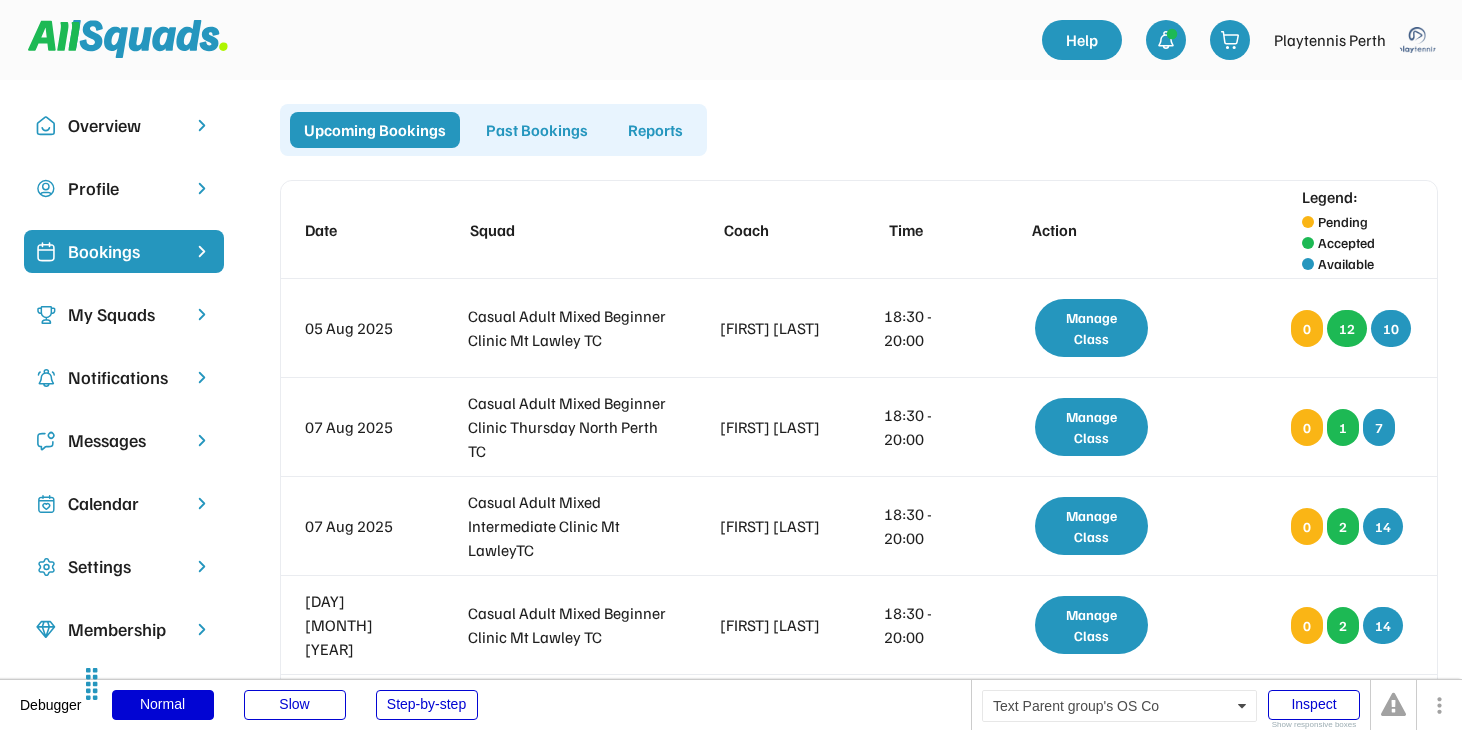 click on "My Squads" at bounding box center (124, 314) 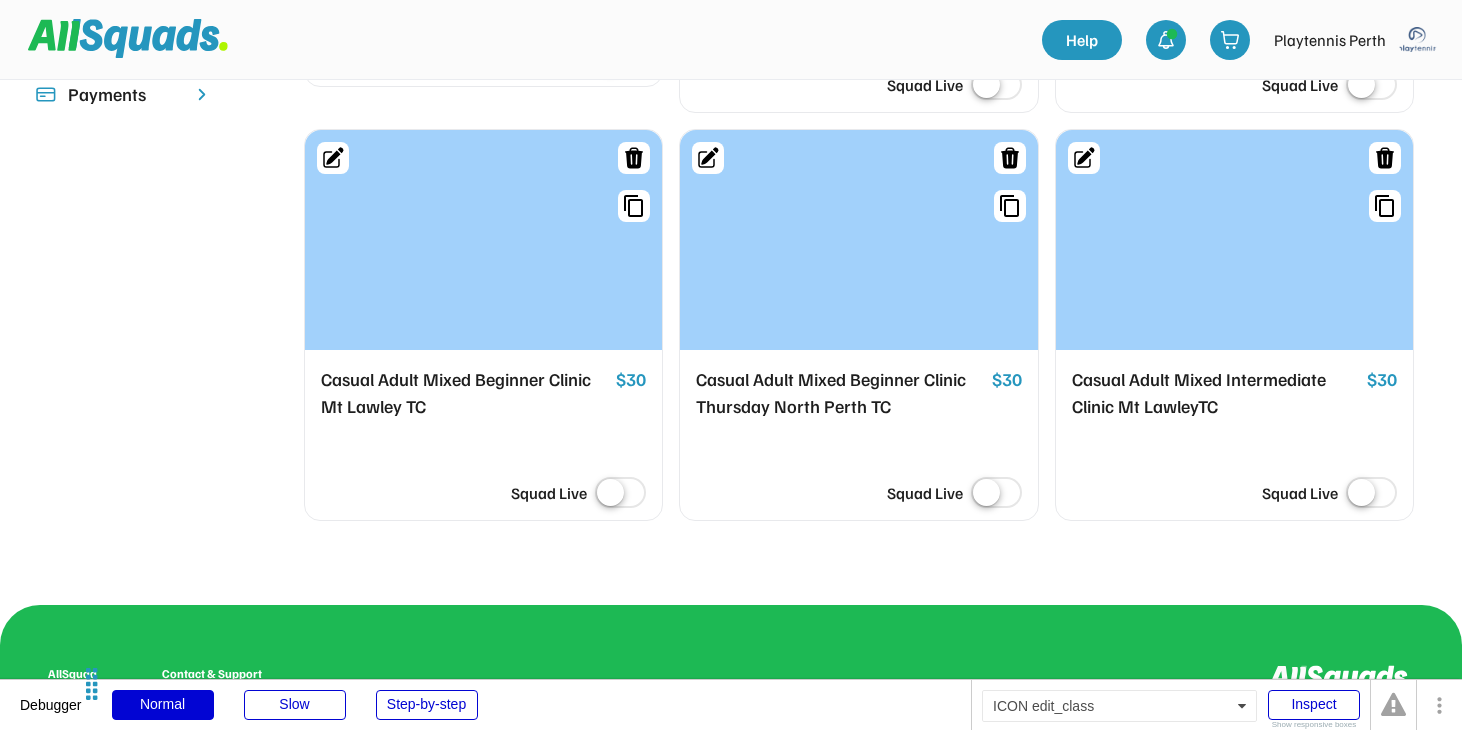 click 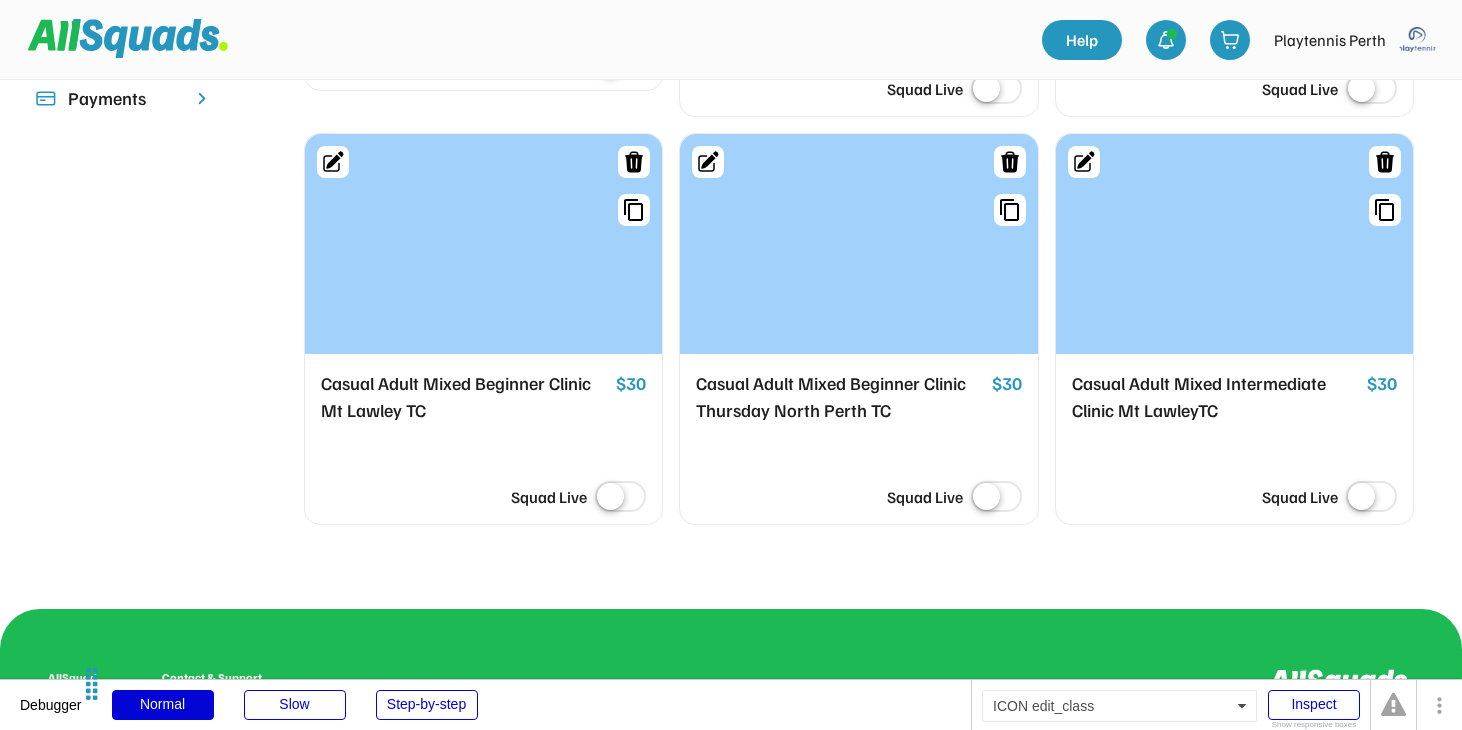 select on "*****" 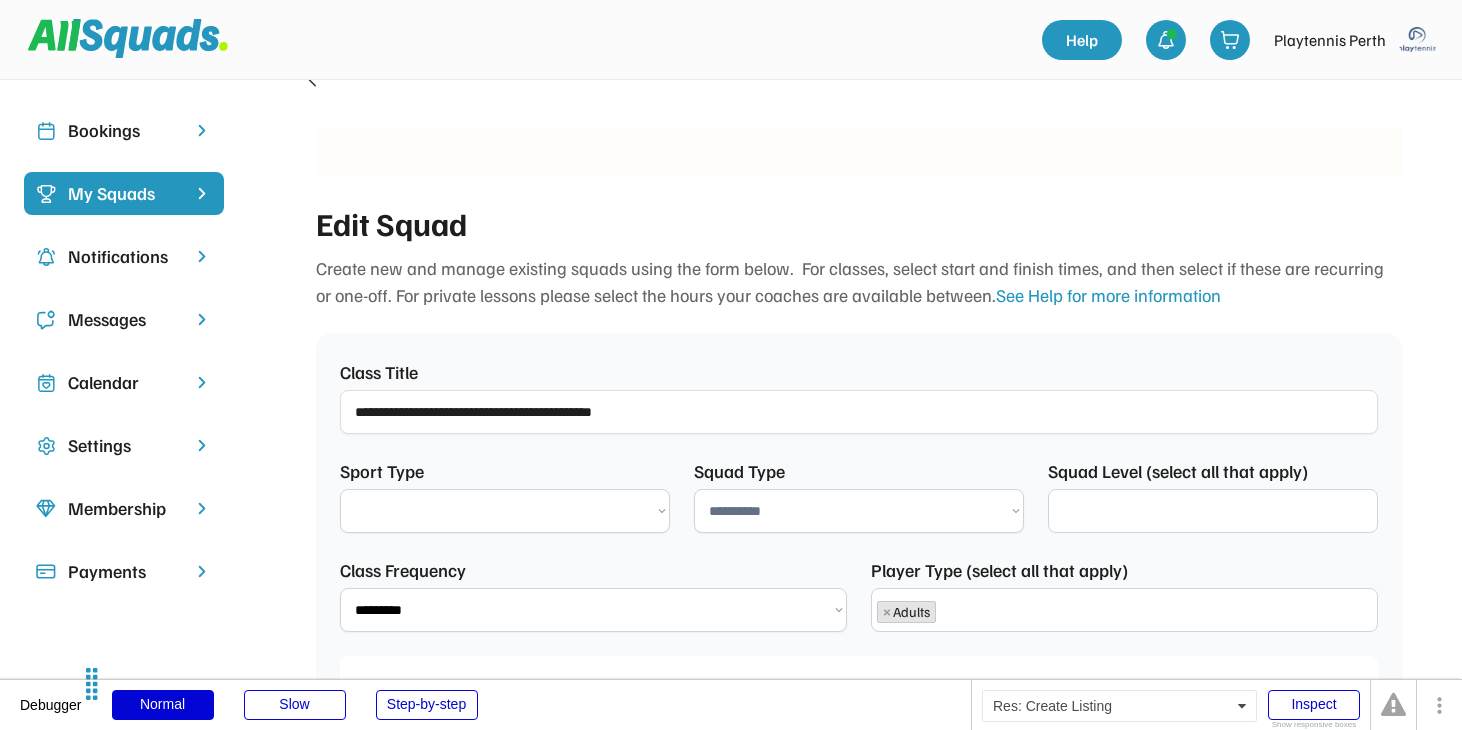 select 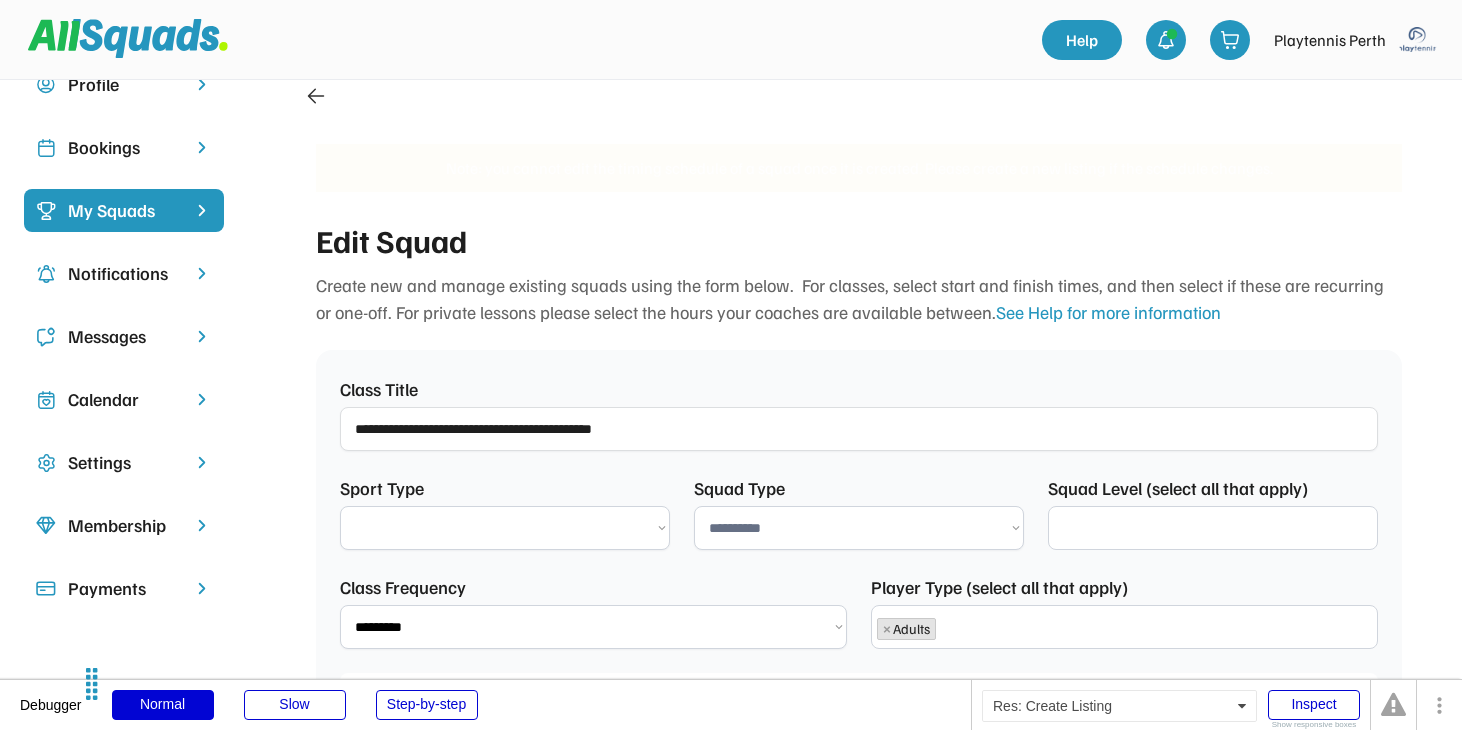 select on "**********" 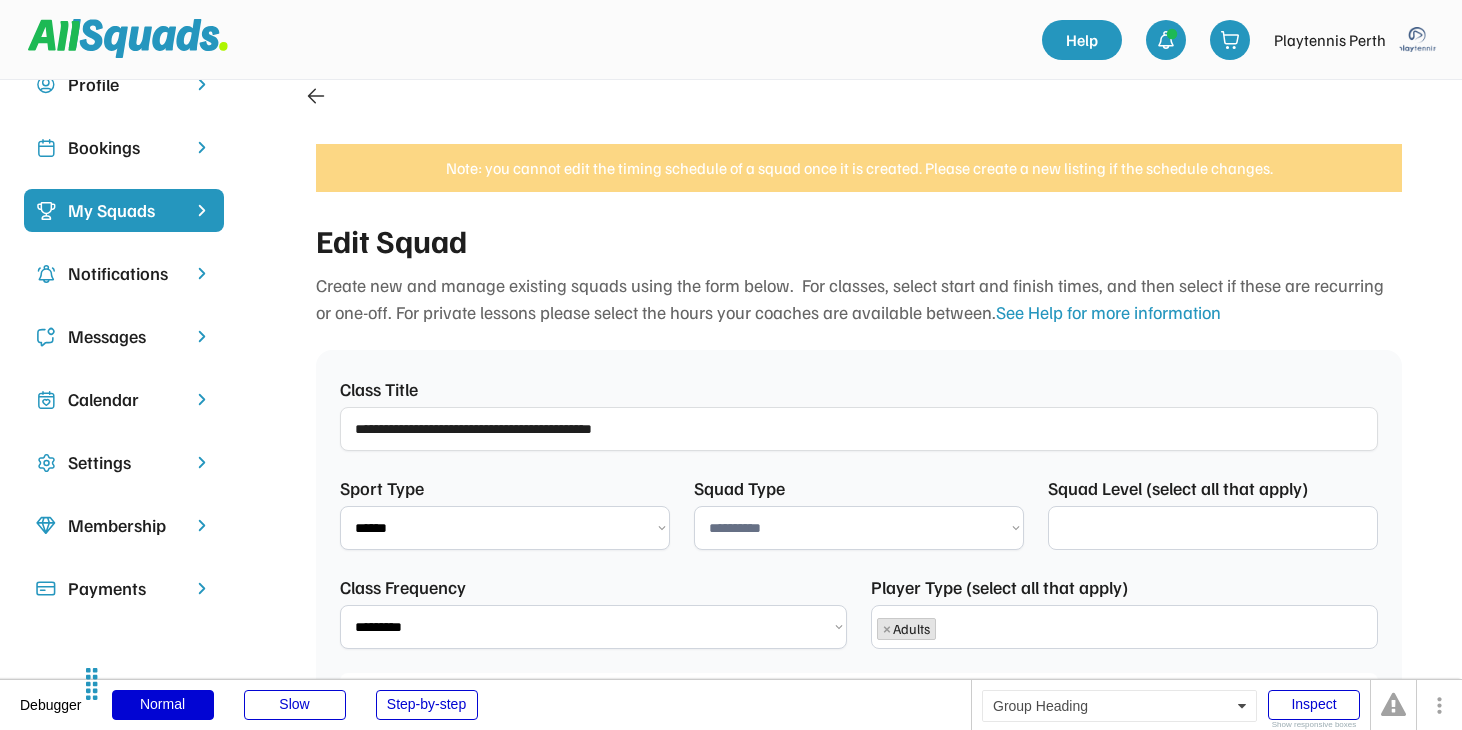 select on "**********" 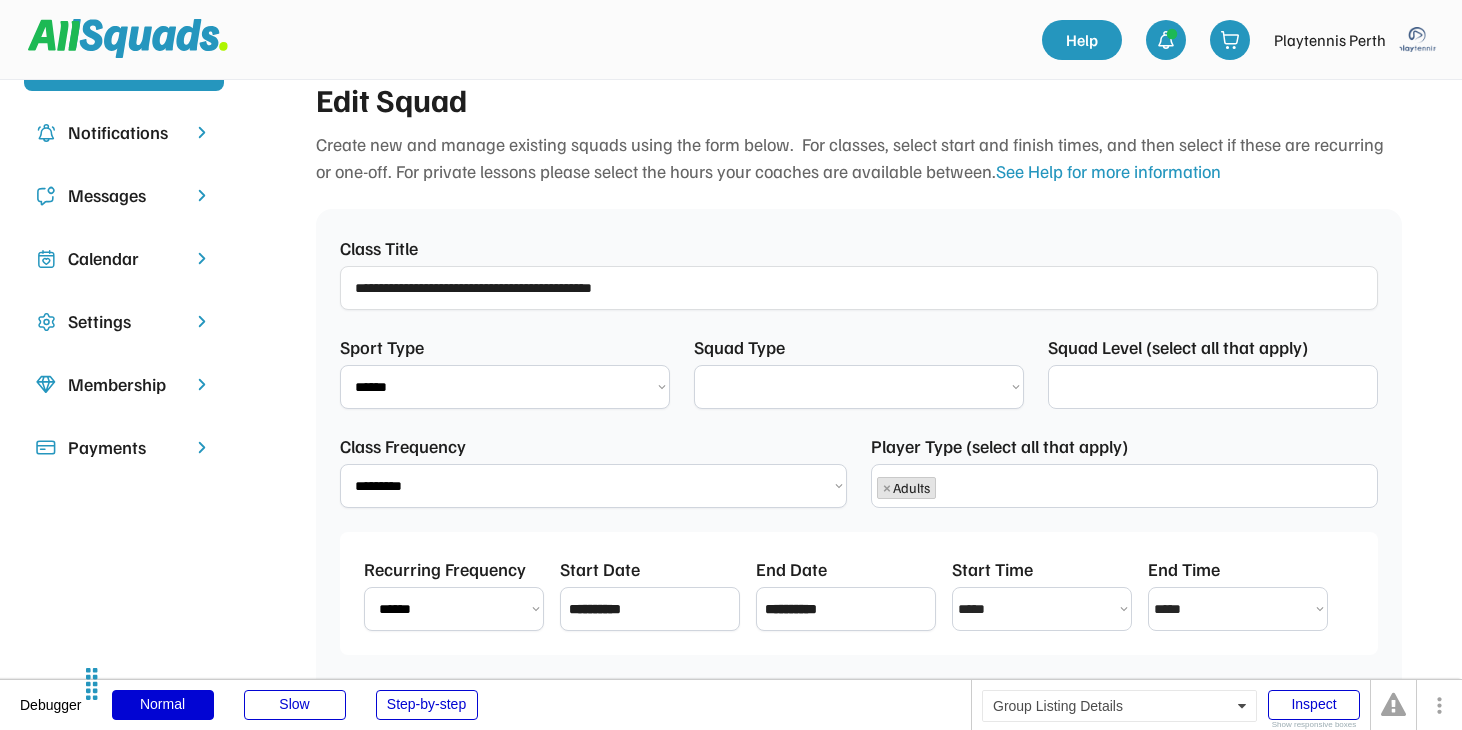 select on "**********" 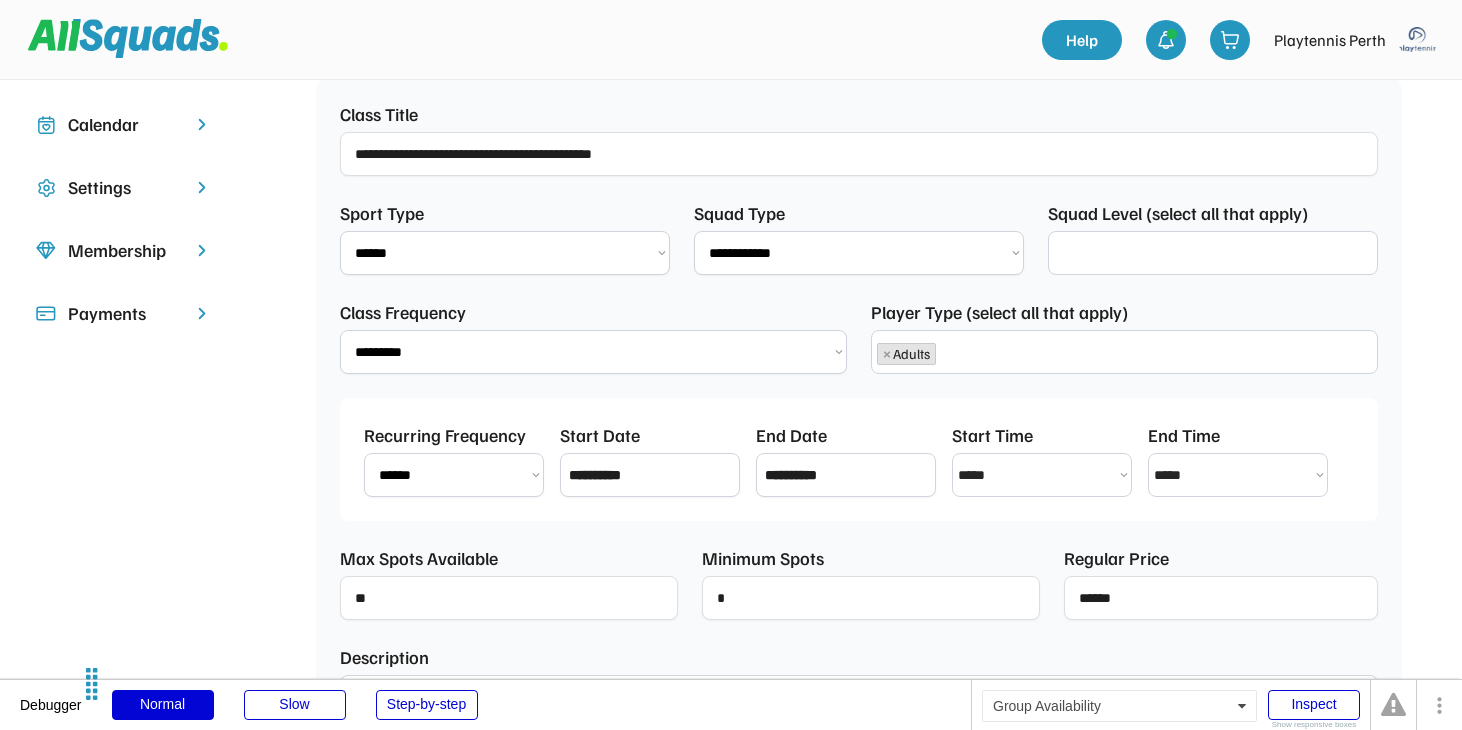 select on "**********" 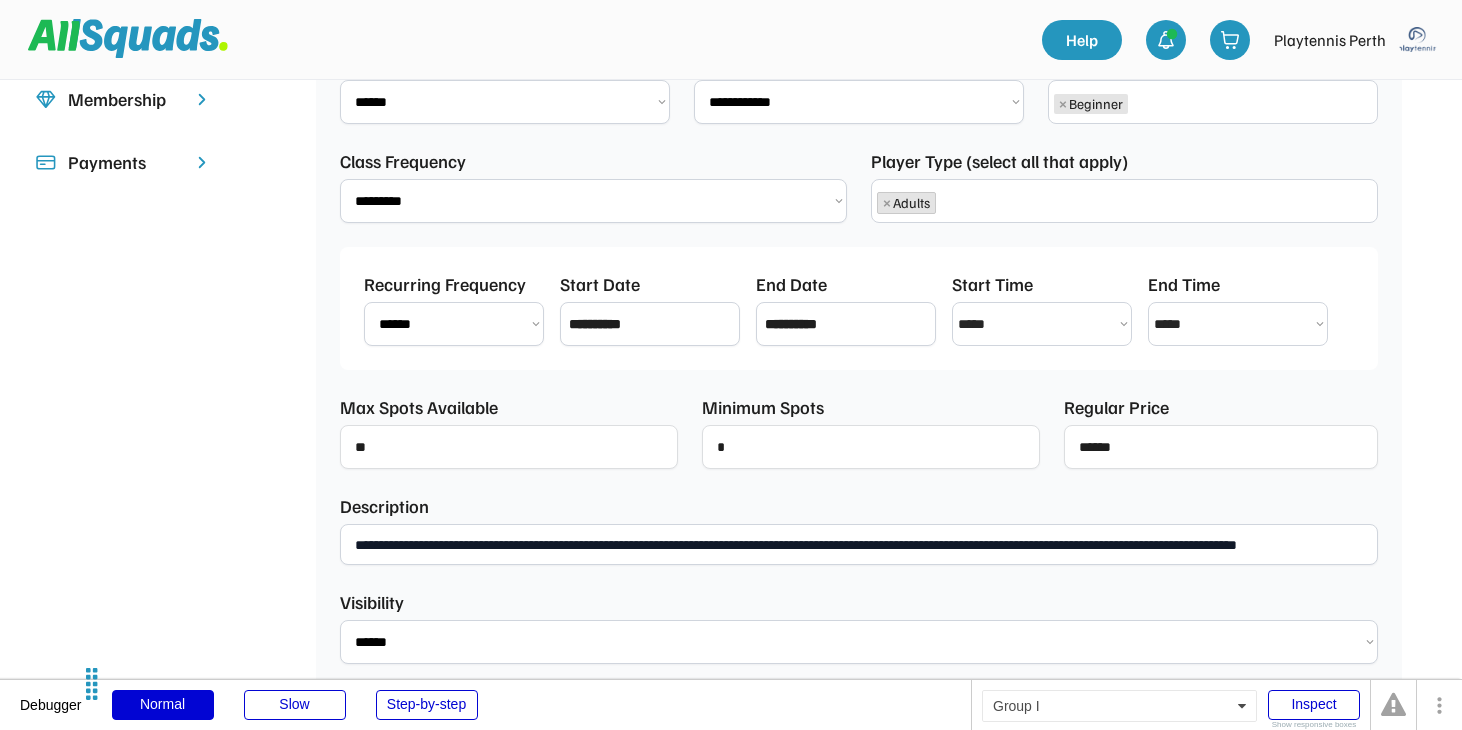 scroll, scrollTop: 569, scrollLeft: 0, axis: vertical 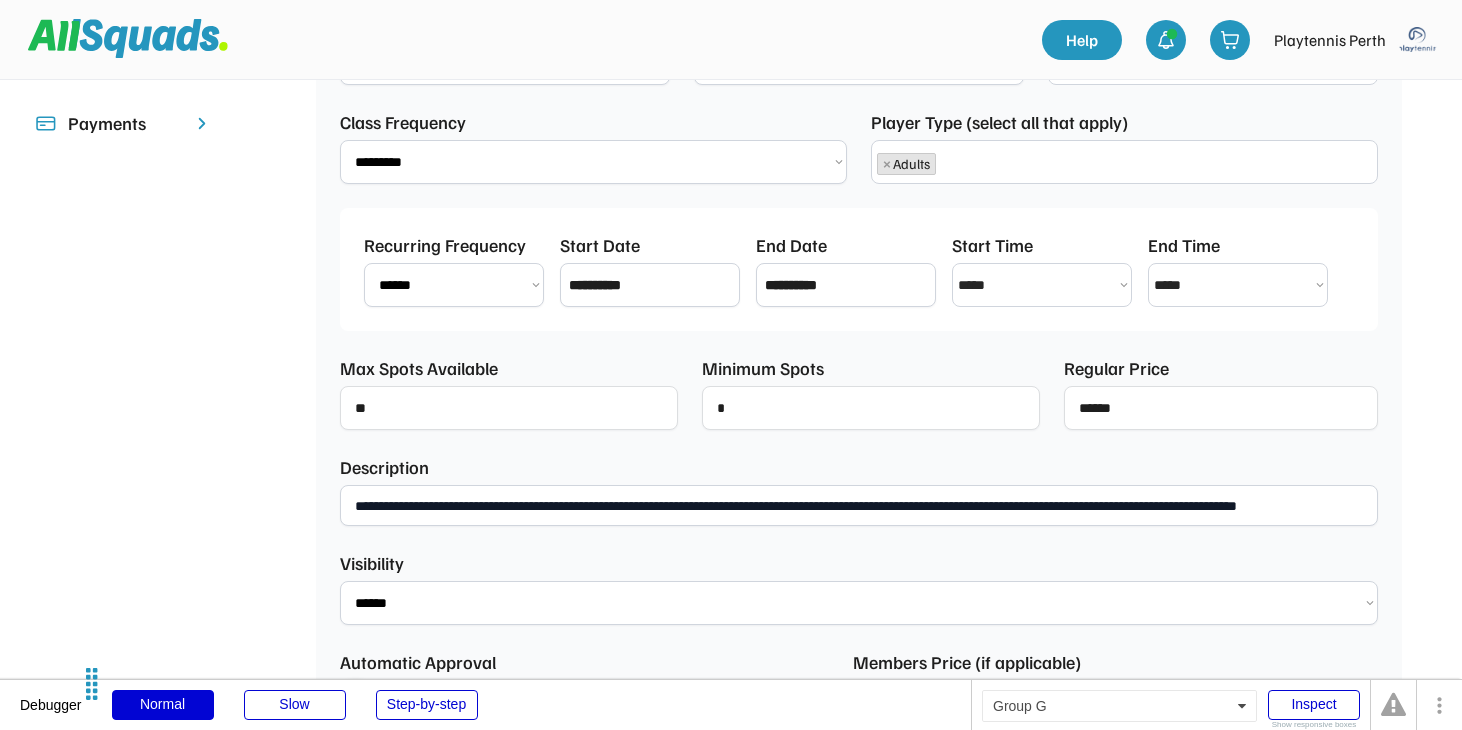 click at bounding box center [509, 408] 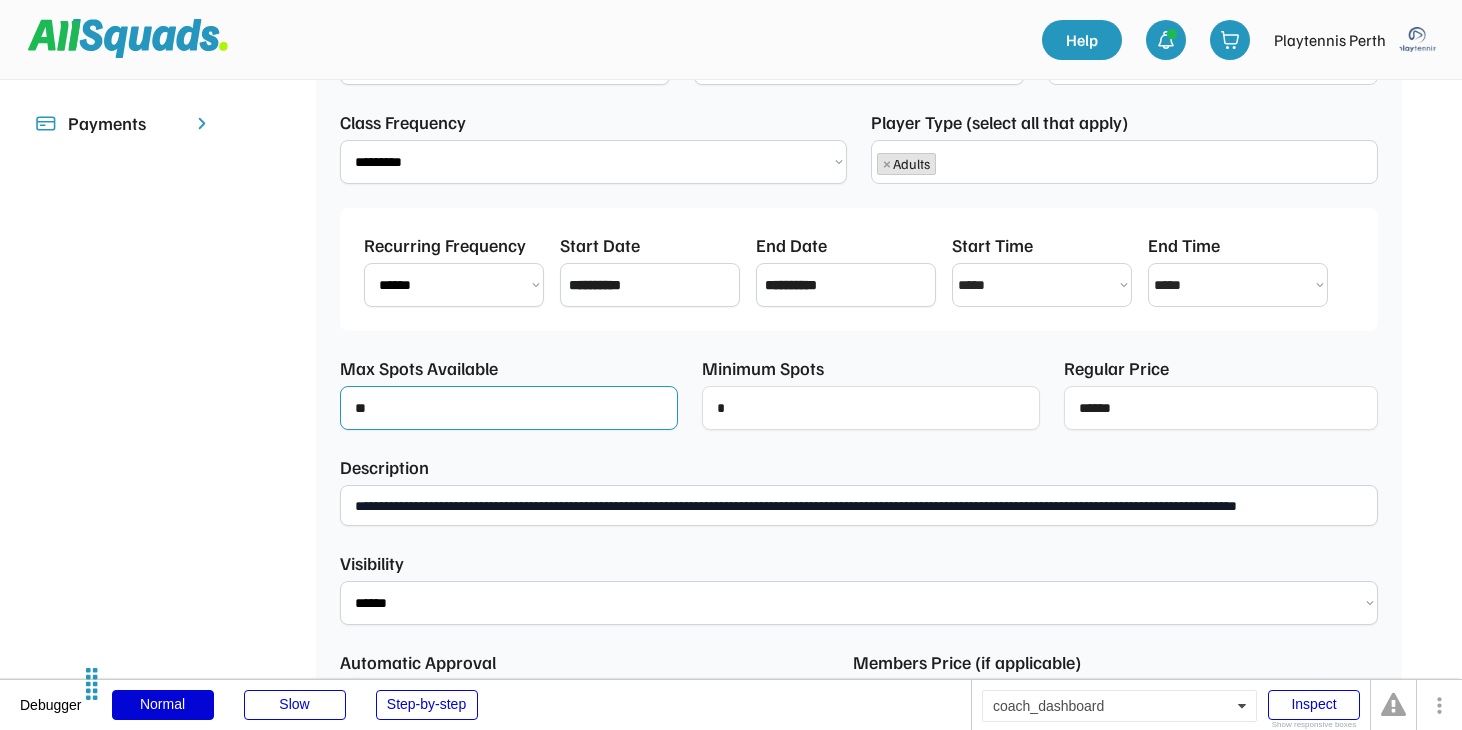 type on "*" 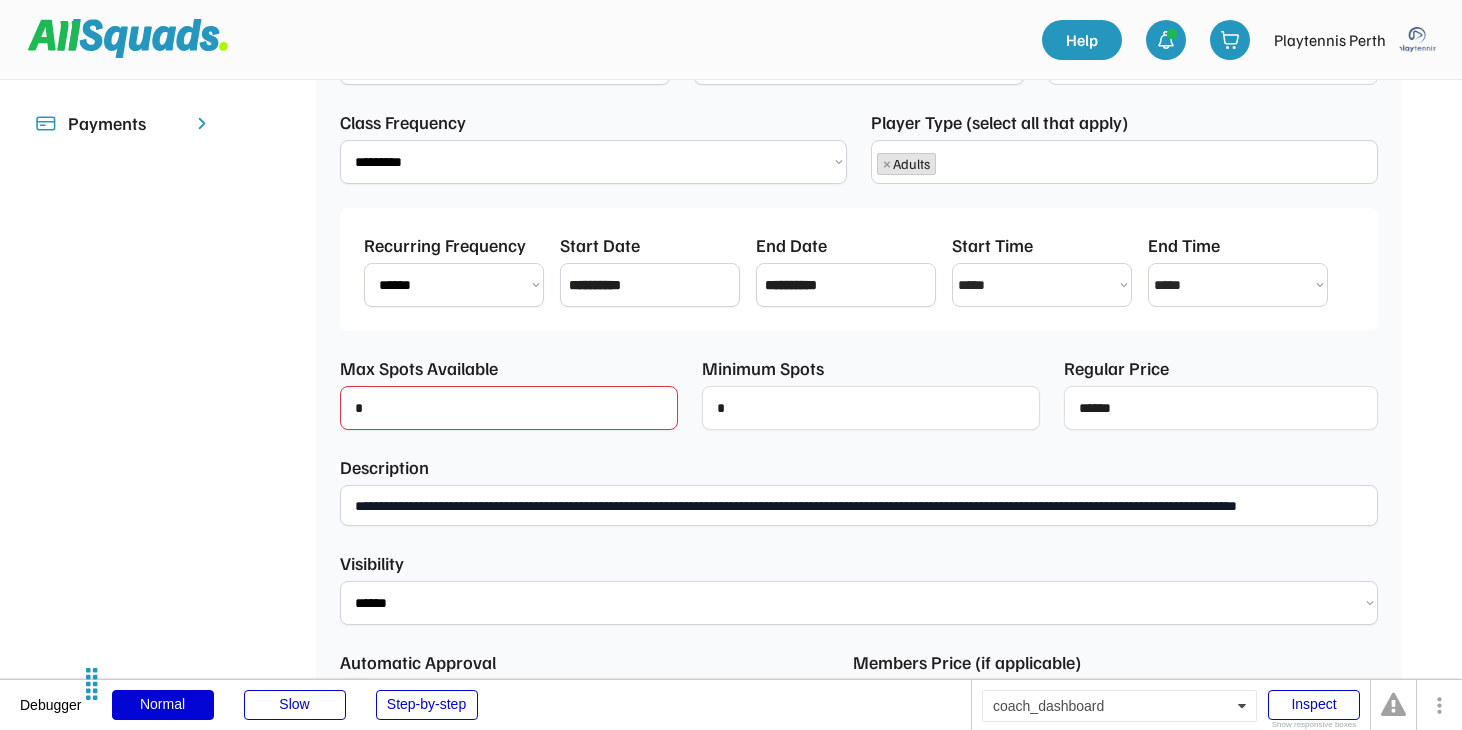 type on "**" 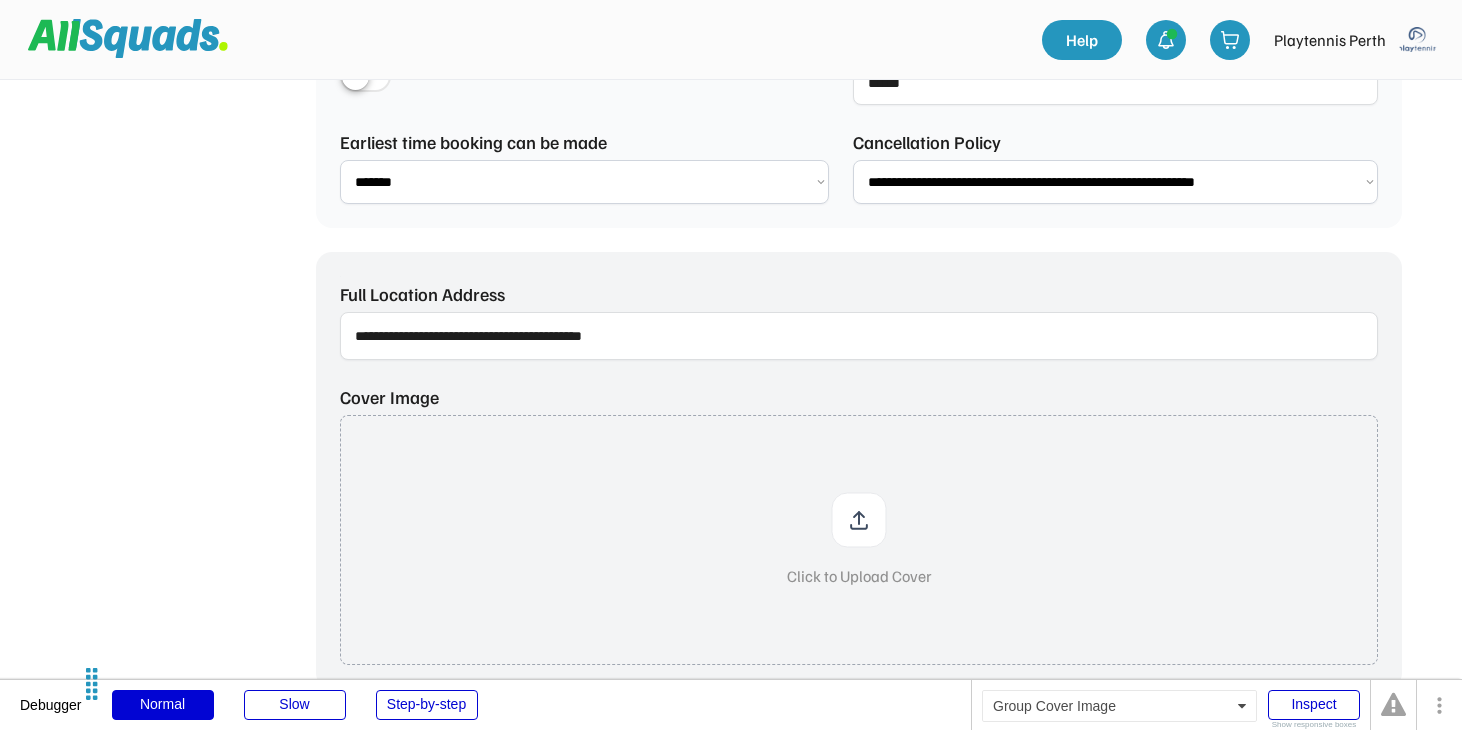 scroll, scrollTop: 1328, scrollLeft: 0, axis: vertical 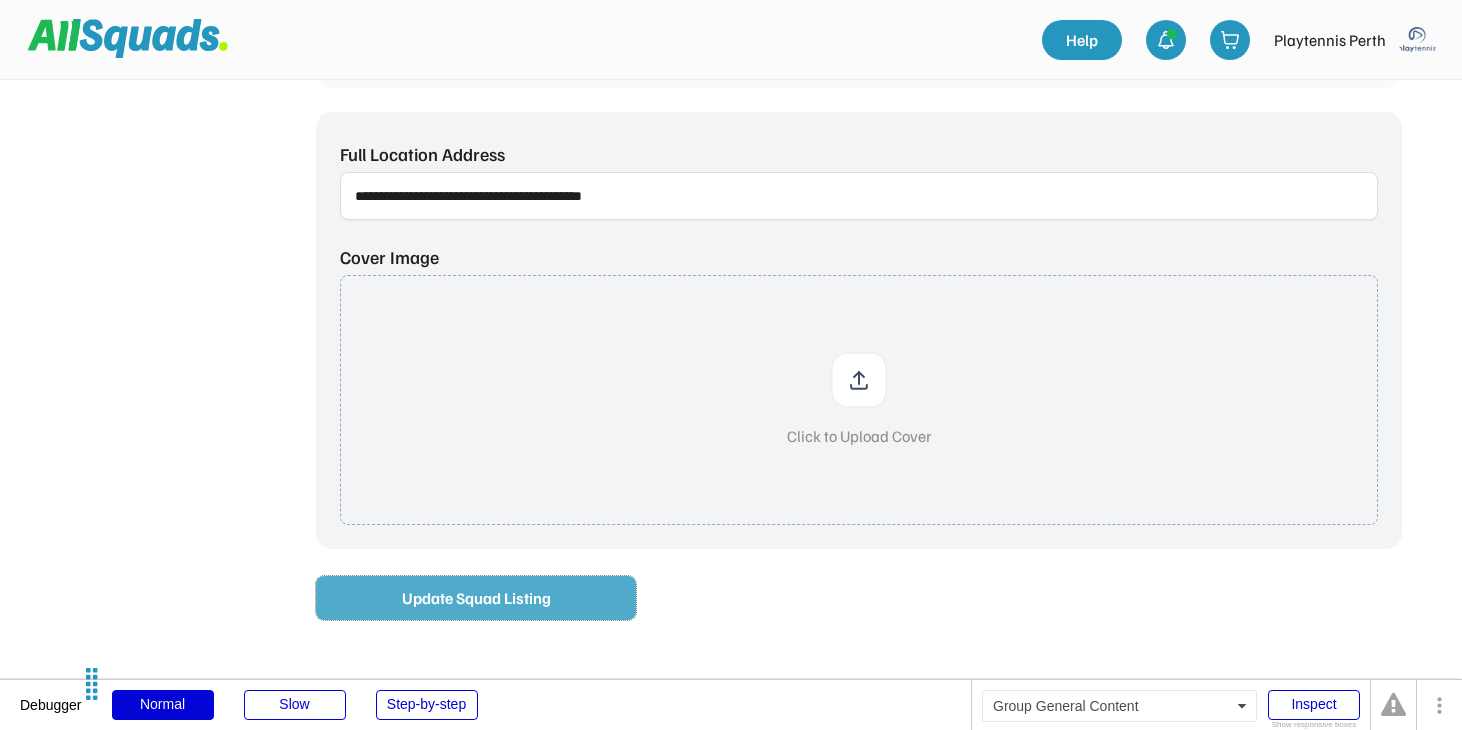 click on "Update Squad Listing" at bounding box center (476, 598) 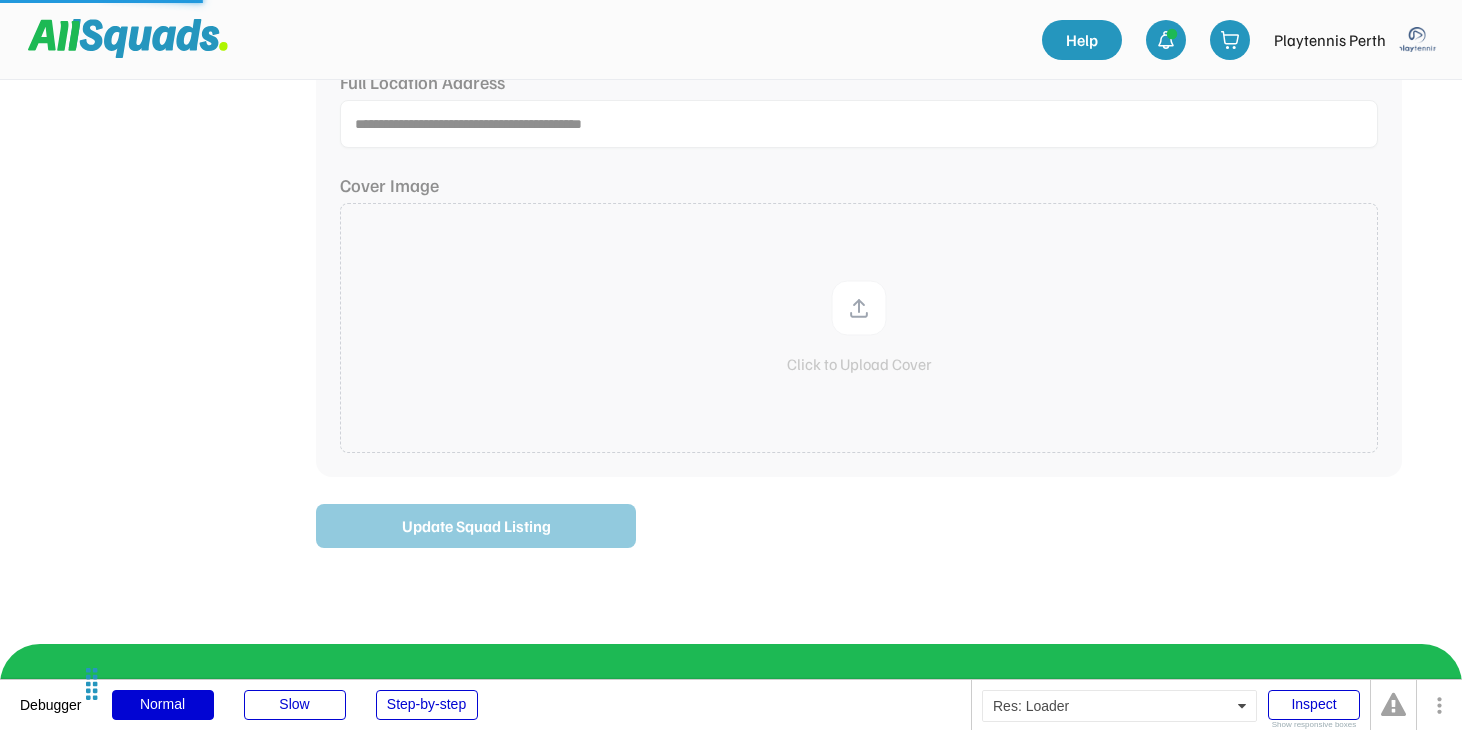 scroll, scrollTop: 1256, scrollLeft: 0, axis: vertical 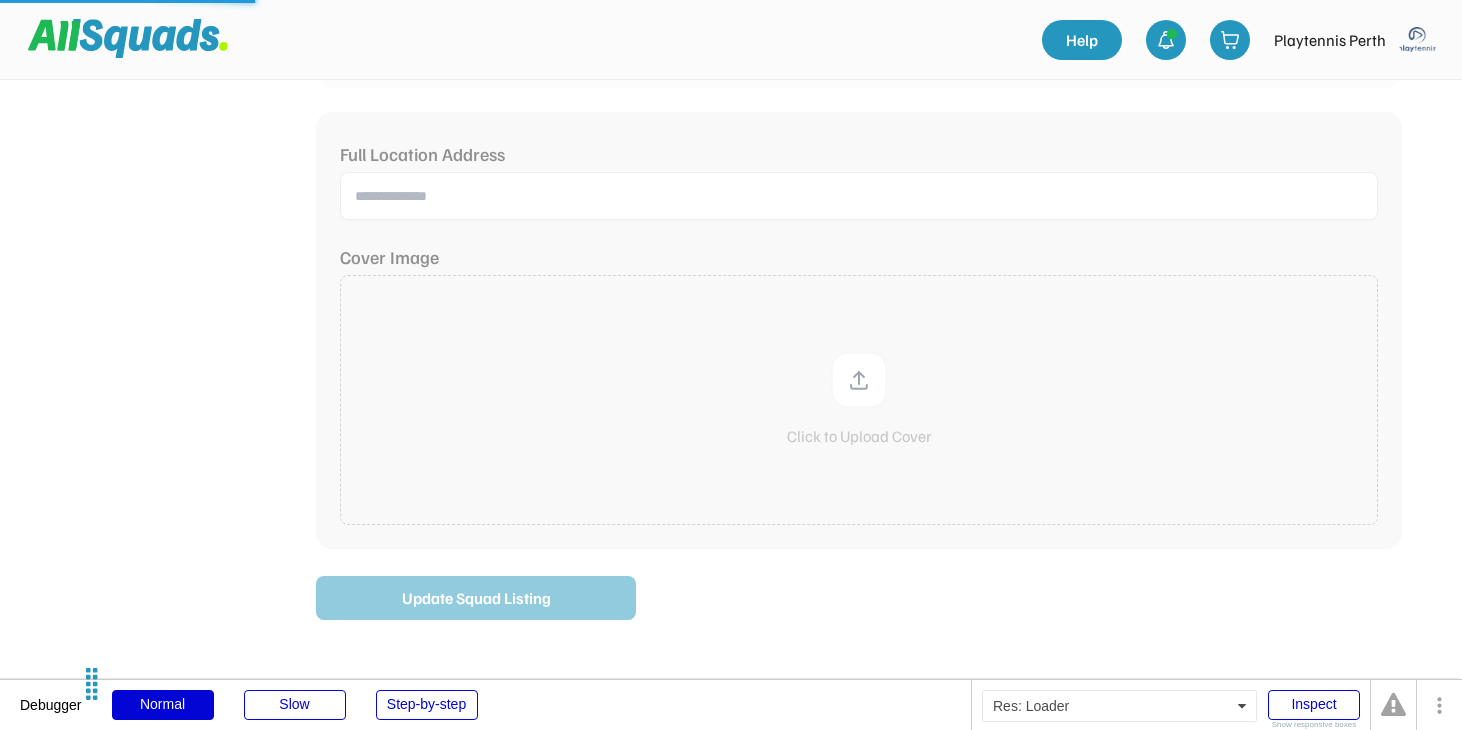 type on "**********" 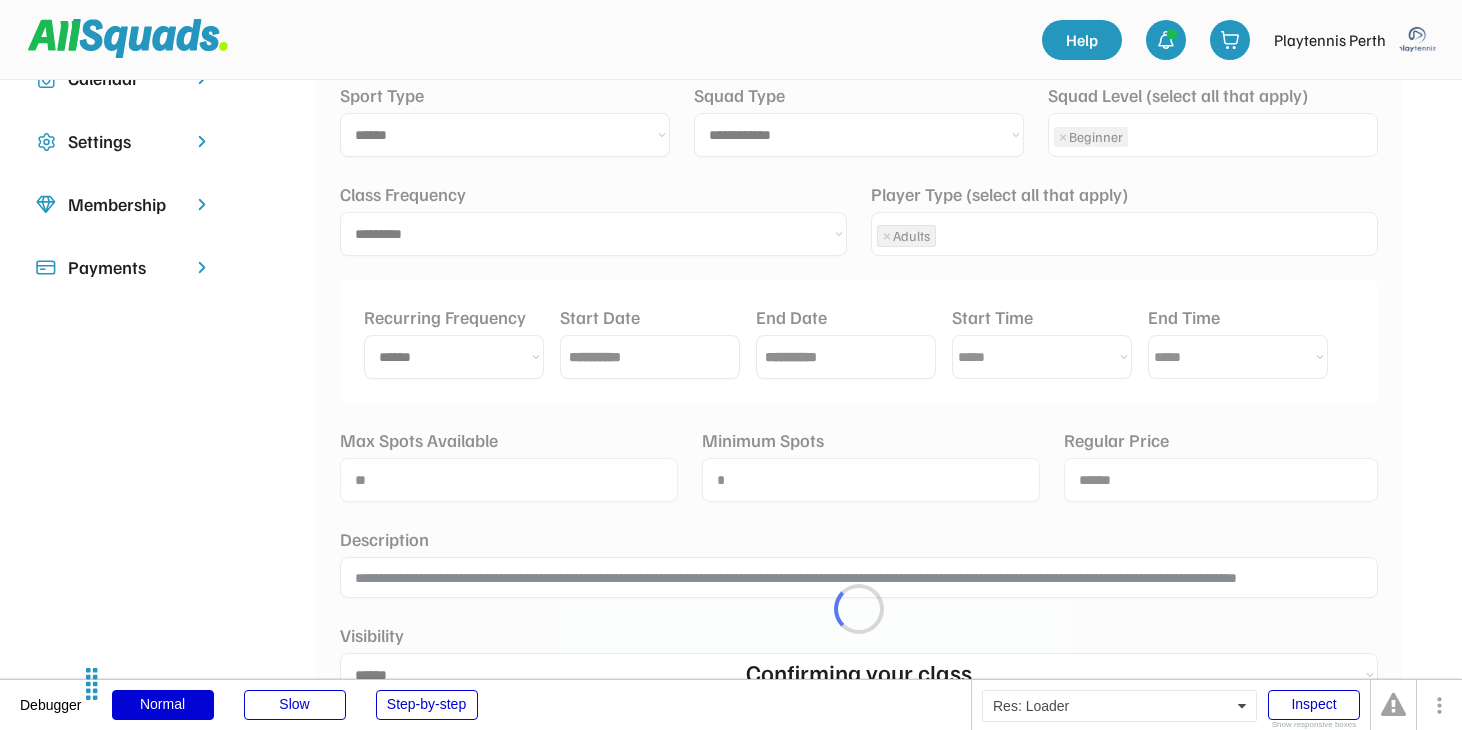 scroll, scrollTop: 236, scrollLeft: 0, axis: vertical 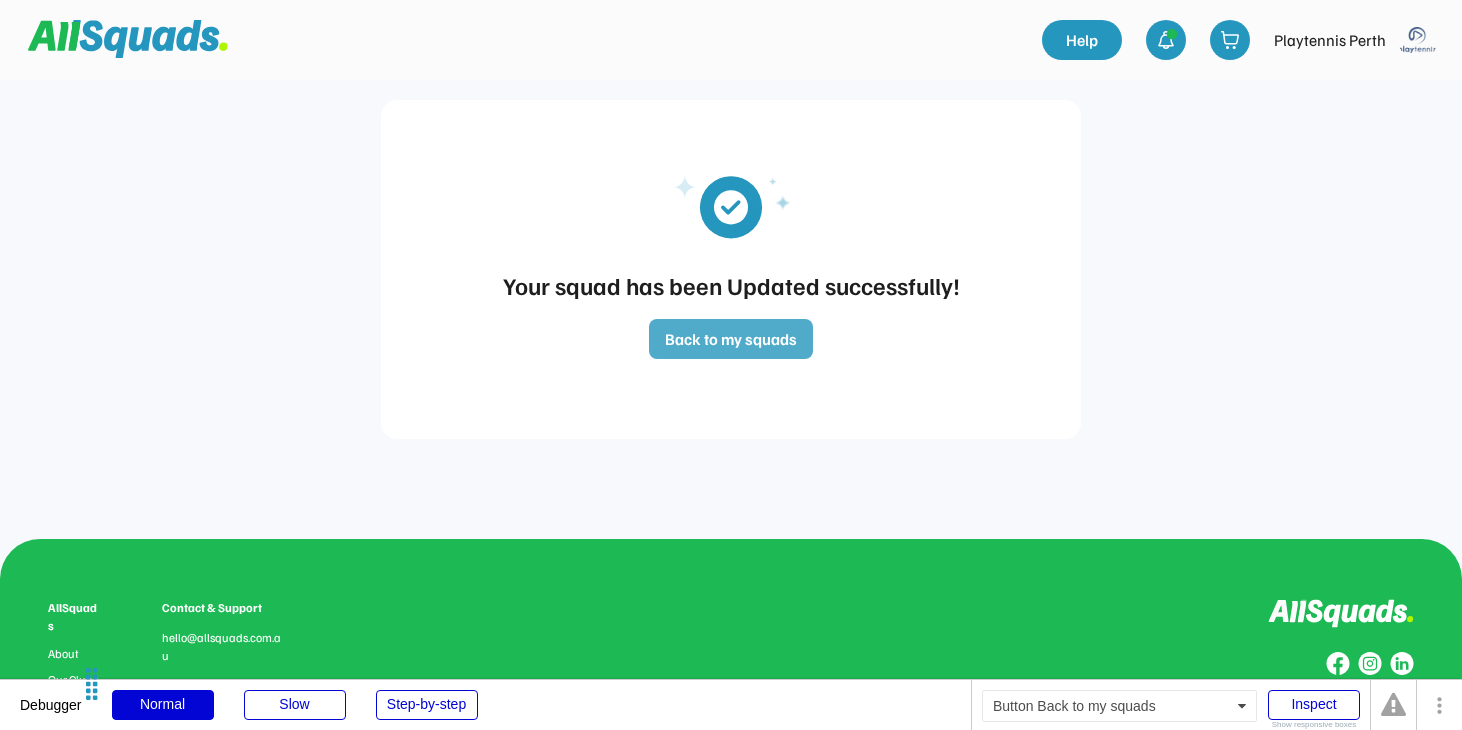 click on "Back to my squads" at bounding box center [731, 339] 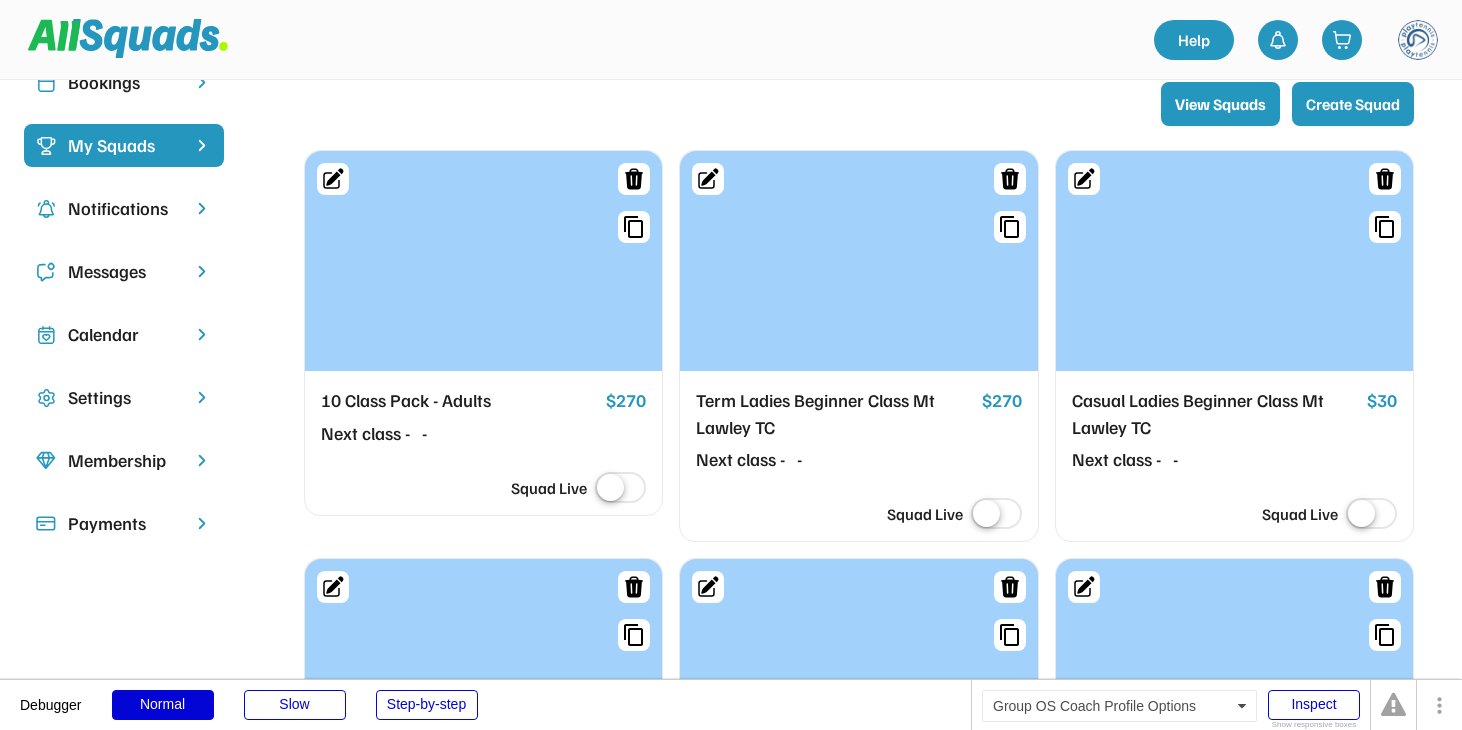 scroll, scrollTop: 152, scrollLeft: 0, axis: vertical 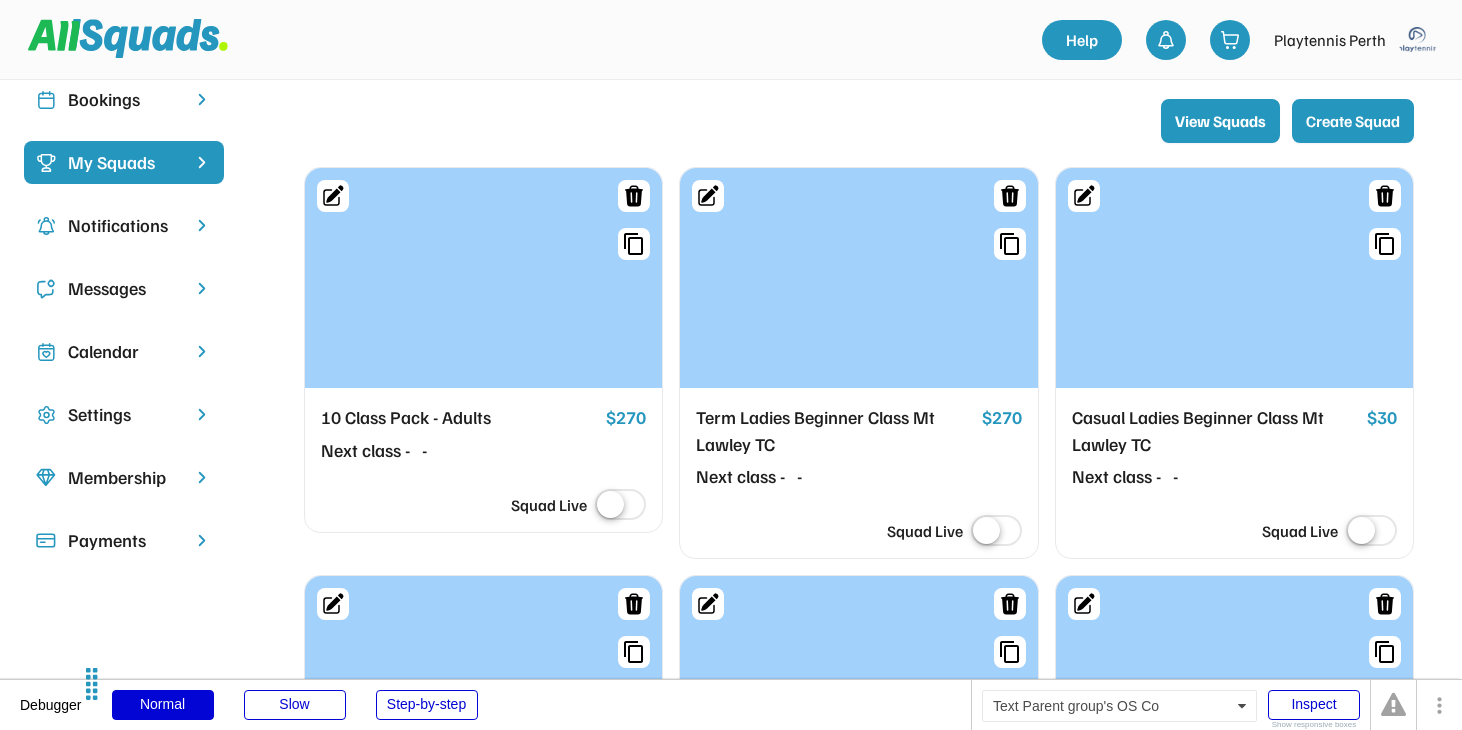 click on "Bookings" at bounding box center (124, 99) 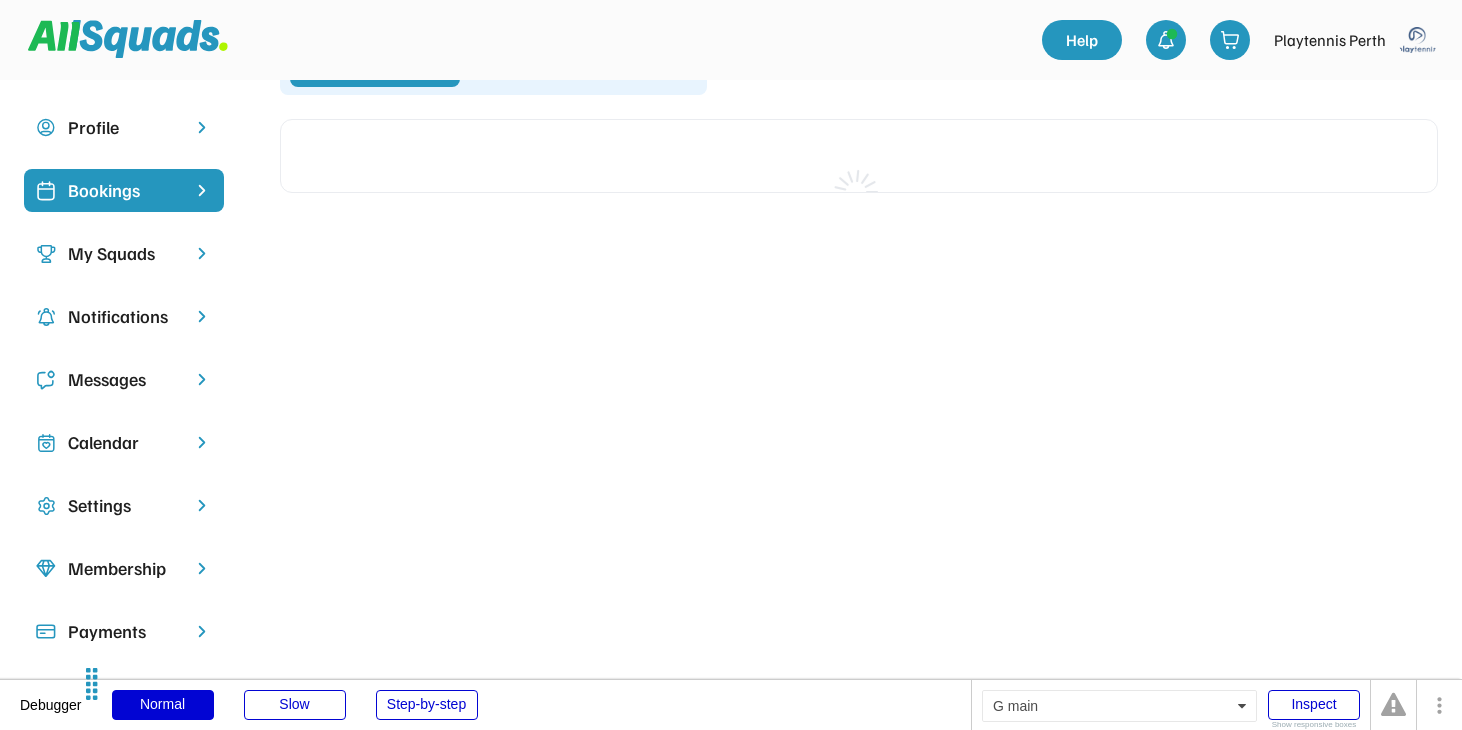 scroll, scrollTop: 60, scrollLeft: 0, axis: vertical 